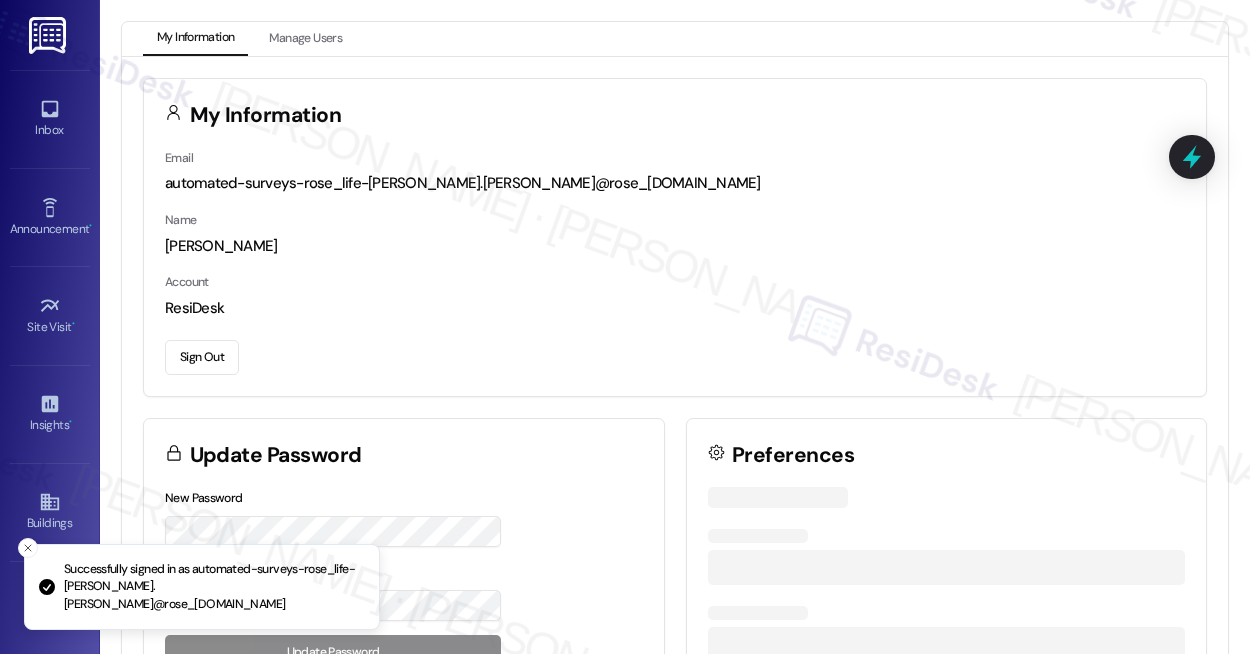 scroll, scrollTop: 0, scrollLeft: 0, axis: both 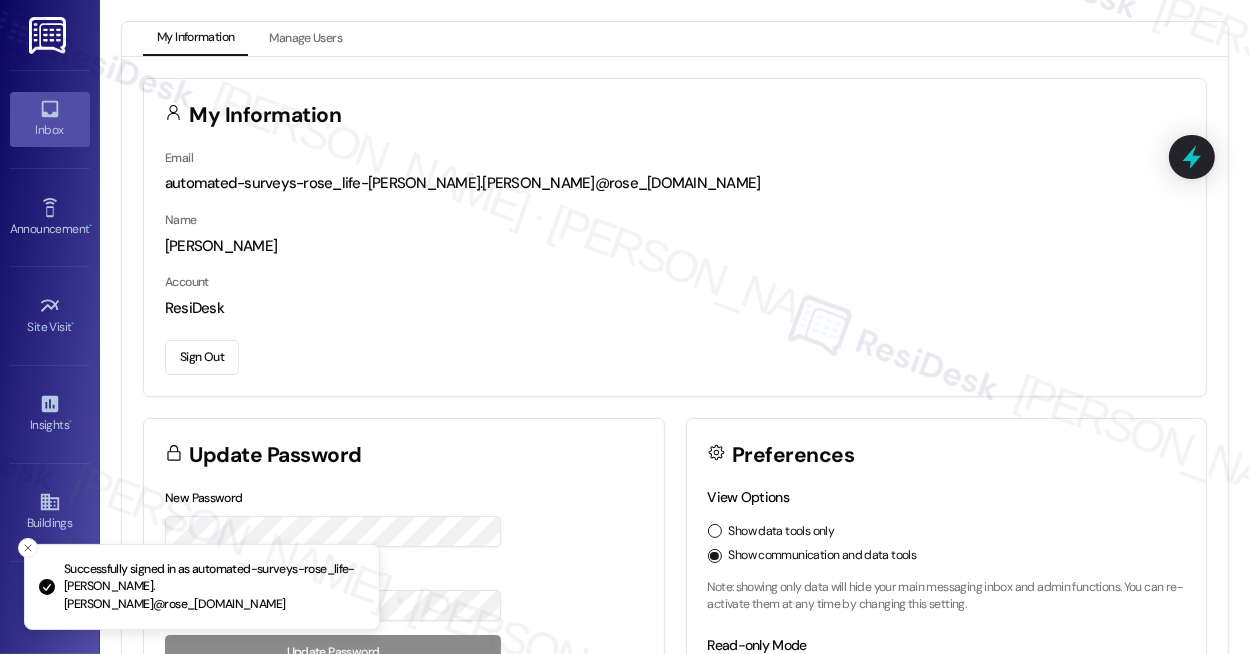 click on "Inbox" at bounding box center [50, 130] 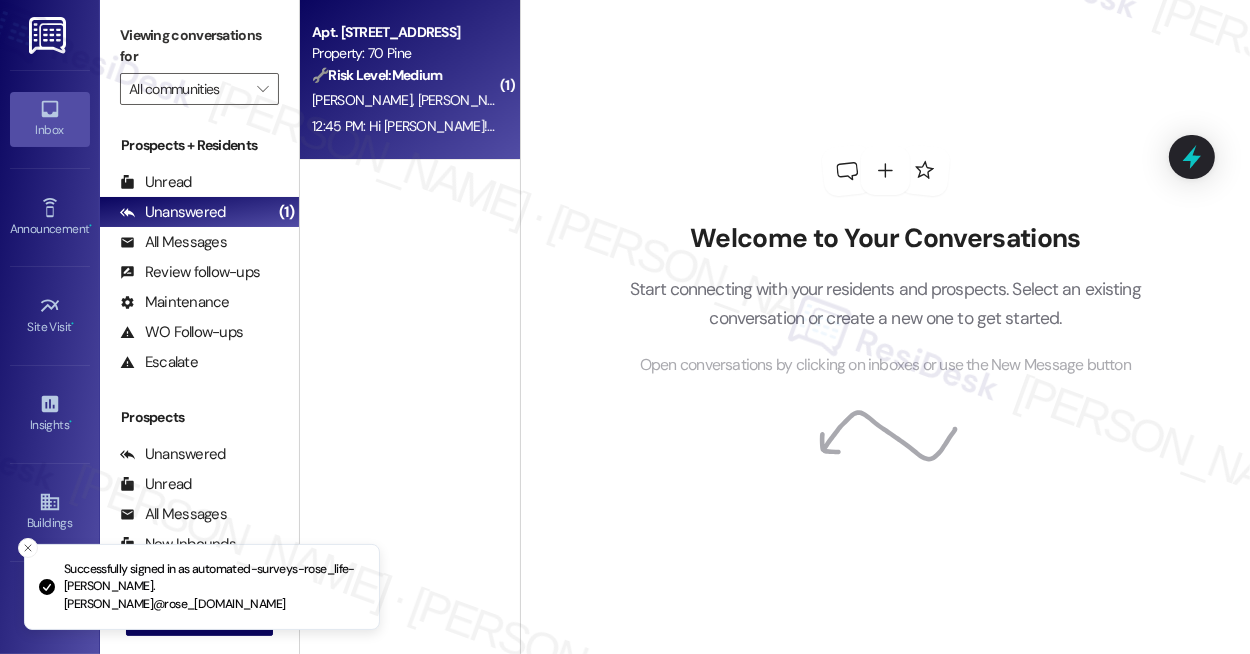 click on "🔧  Risk Level:  Medium" at bounding box center [377, 75] 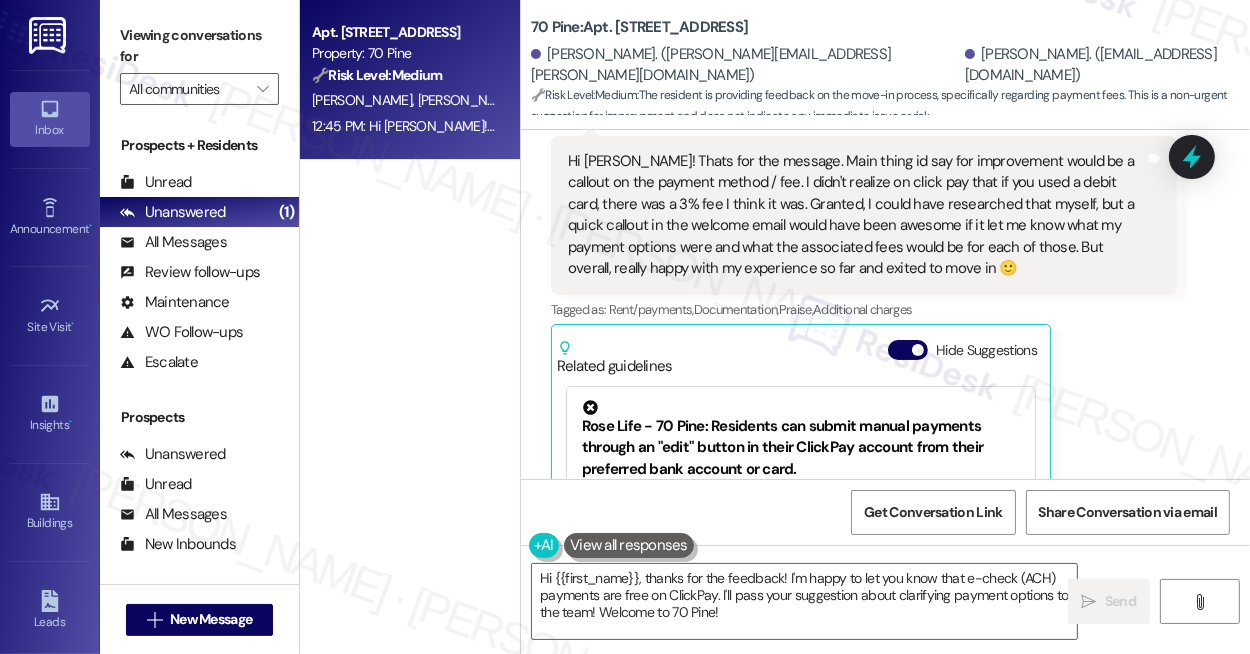 scroll, scrollTop: 546, scrollLeft: 0, axis: vertical 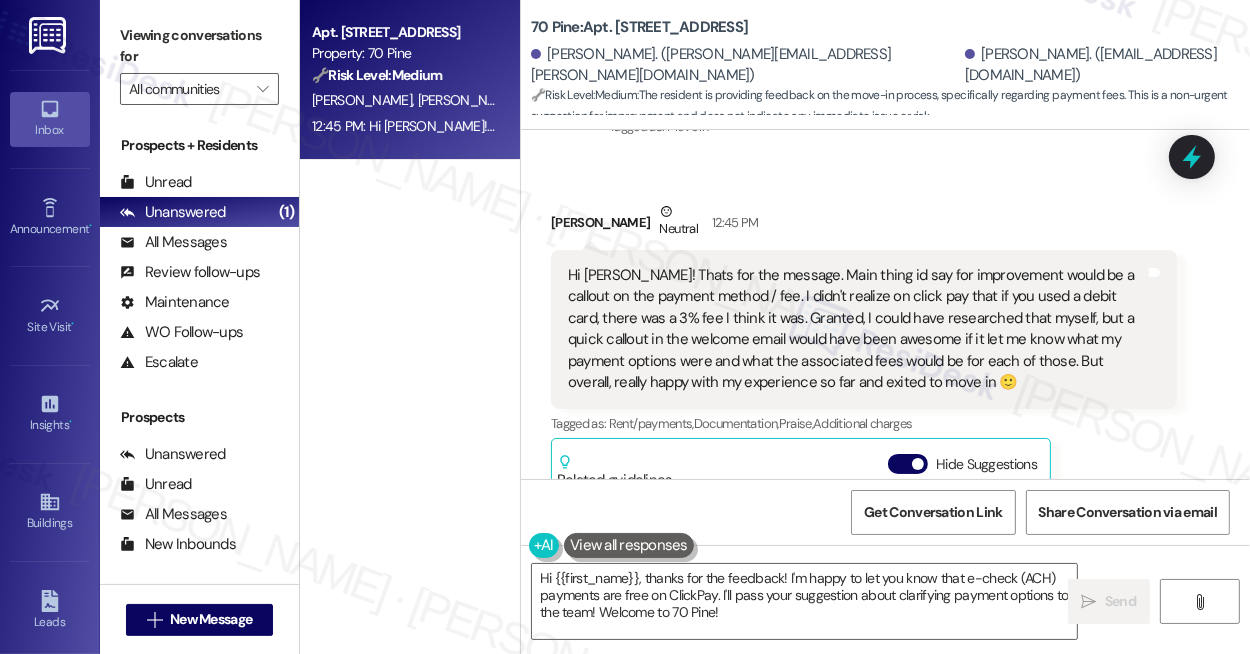 click on "Hi [PERSON_NAME]! Thats for the message. Main thing id say for improvement would be a callout on the payment method / fee. I didn't realize on click pay that if you used a debit card, there was a 3% fee I think it was. Granted, I could have researched that myself, but a quick callout in the welcome email would have been awesome if it let me know what my payment options were and what the associated fees would be for each of those. But overall, really happy with my experience so far and exited to move in 🙂" at bounding box center (856, 329) 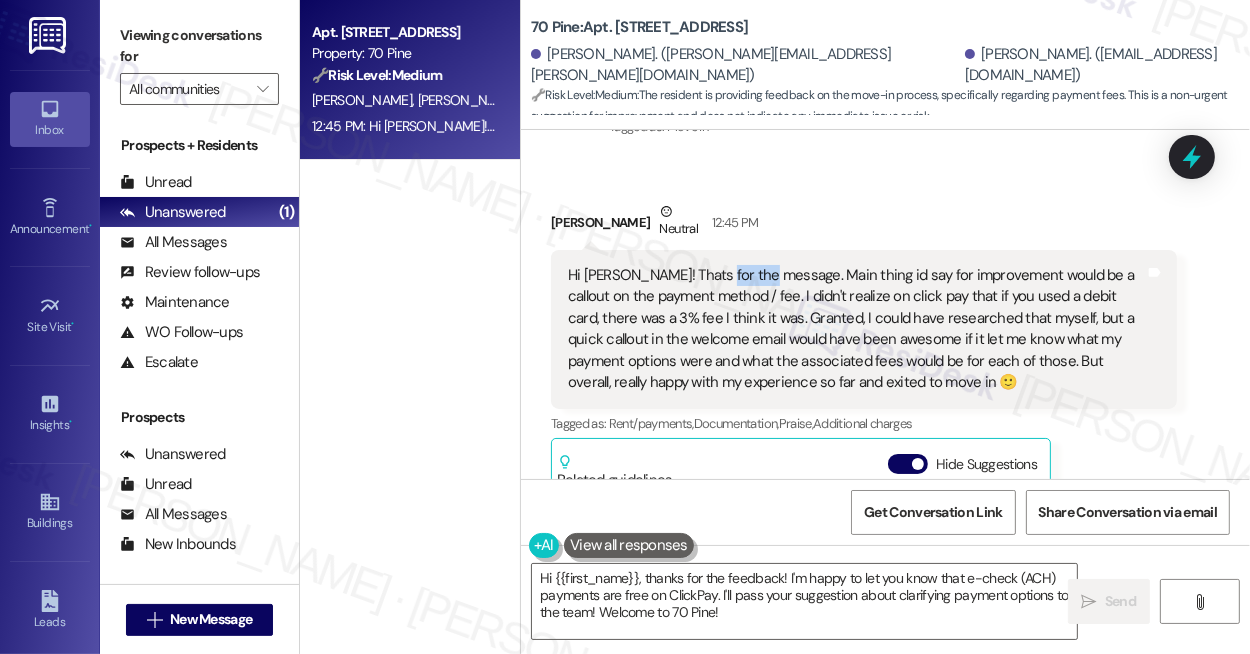 click on "Hi [PERSON_NAME]! Thats for the message. Main thing id say for improvement would be a callout on the payment method / fee. I didn't realize on click pay that if you used a debit card, there was a 3% fee I think it was. Granted, I could have researched that myself, but a quick callout in the welcome email would have been awesome if it let me know what my payment options were and what the associated fees would be for each of those. But overall, really happy with my experience so far and exited to move in 🙂" at bounding box center [856, 329] 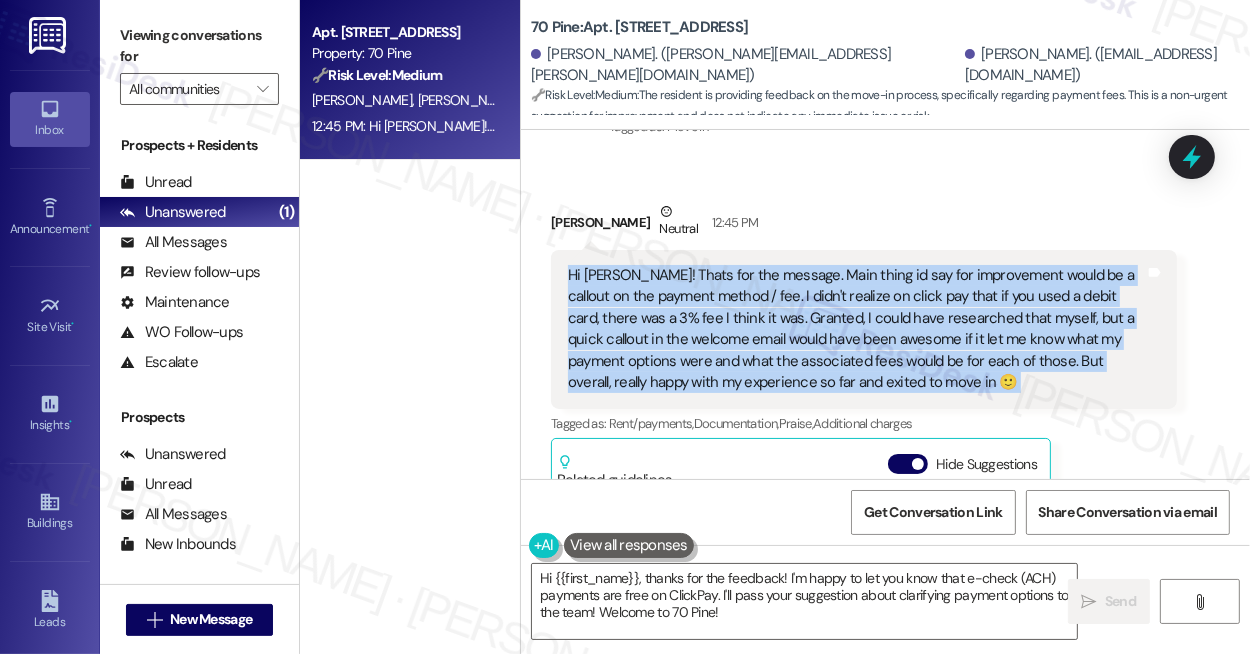 click on "Hi [PERSON_NAME]! Thats for the message. Main thing id say for improvement would be a callout on the payment method / fee. I didn't realize on click pay that if you used a debit card, there was a 3% fee I think it was. Granted, I could have researched that myself, but a quick callout in the welcome email would have been awesome if it let me know what my payment options were and what the associated fees would be for each of those. But overall, really happy with my experience so far and exited to move in 🙂" at bounding box center [856, 329] 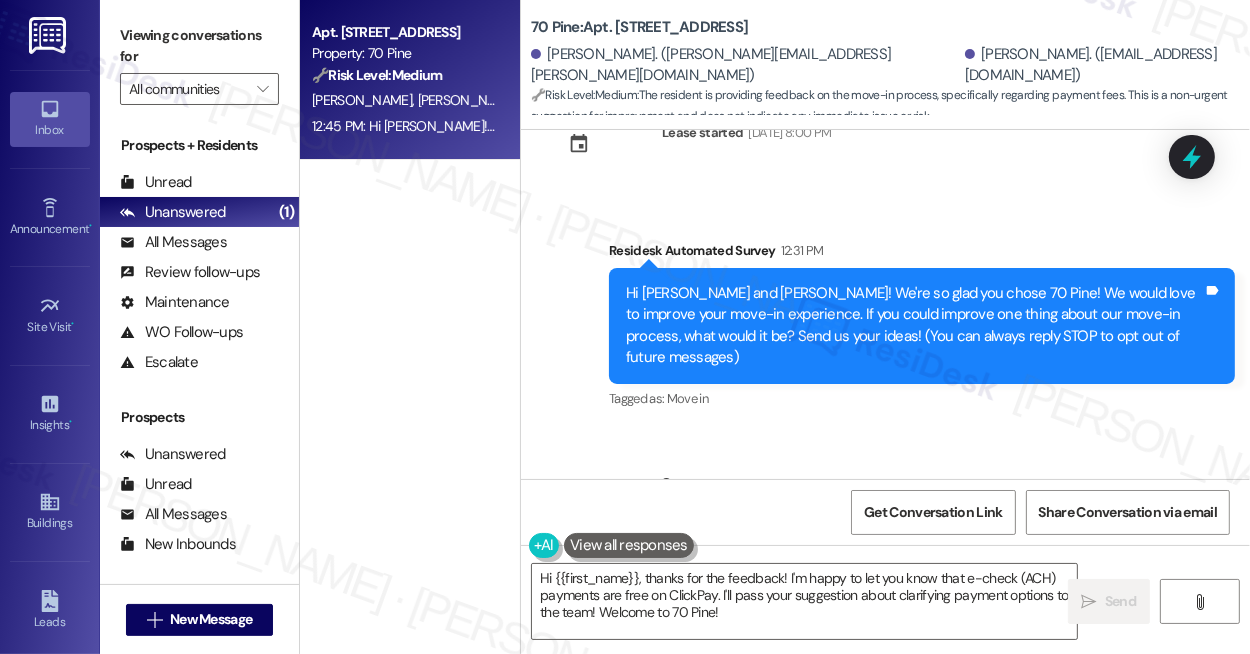 click on "Hi [PERSON_NAME] and [PERSON_NAME]! We're so glad you chose 70 Pine! We would love to improve your move-in experience. If you could improve one thing about our move-in process, what would it be? Send us your ideas! (You can always reply STOP to opt out of future messages)" at bounding box center [914, 326] 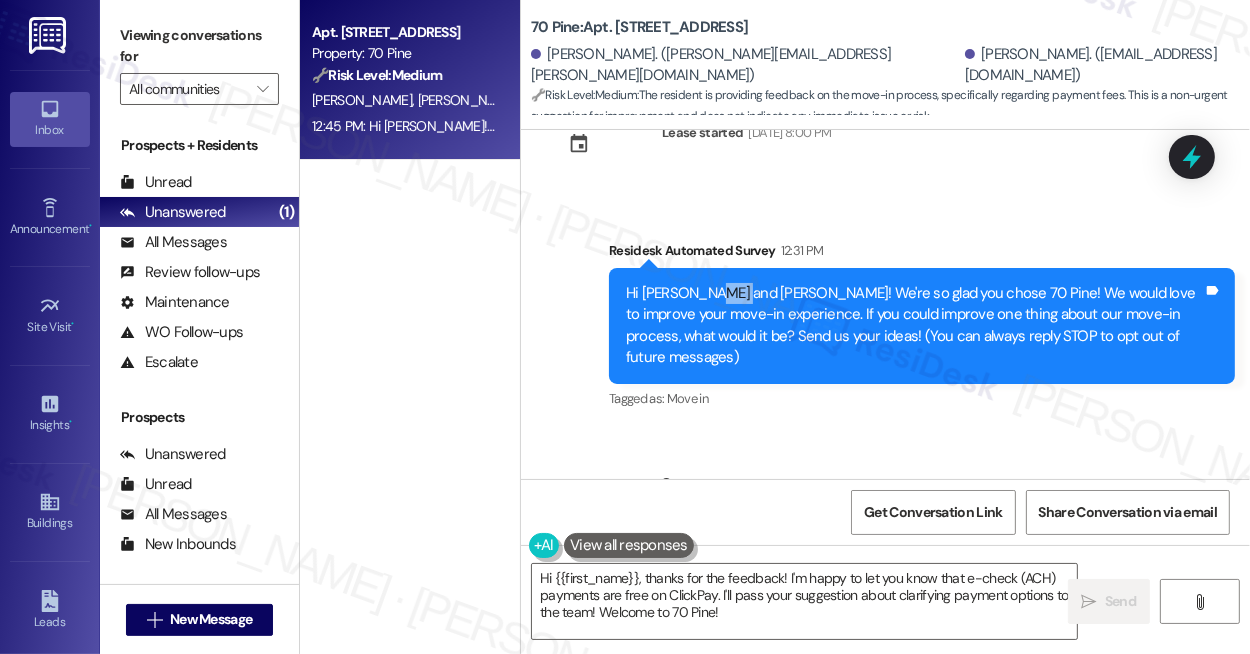 click on "Hi [PERSON_NAME] and [PERSON_NAME]! We're so glad you chose 70 Pine! We would love to improve your move-in experience. If you could improve one thing about our move-in process, what would it be? Send us your ideas! (You can always reply STOP to opt out of future messages)" at bounding box center [914, 326] 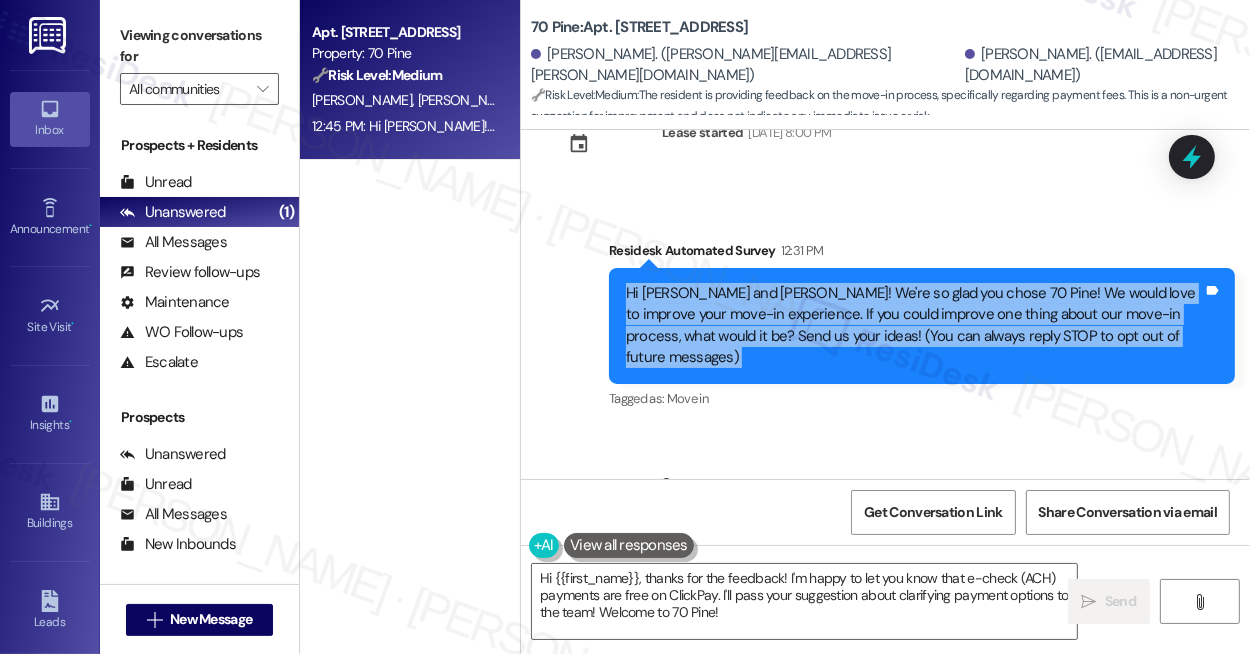 click on "Hi [PERSON_NAME] and [PERSON_NAME]! We're so glad you chose 70 Pine! We would love to improve your move-in experience. If you could improve one thing about our move-in process, what would it be? Send us your ideas! (You can always reply STOP to opt out of future messages)" at bounding box center (914, 326) 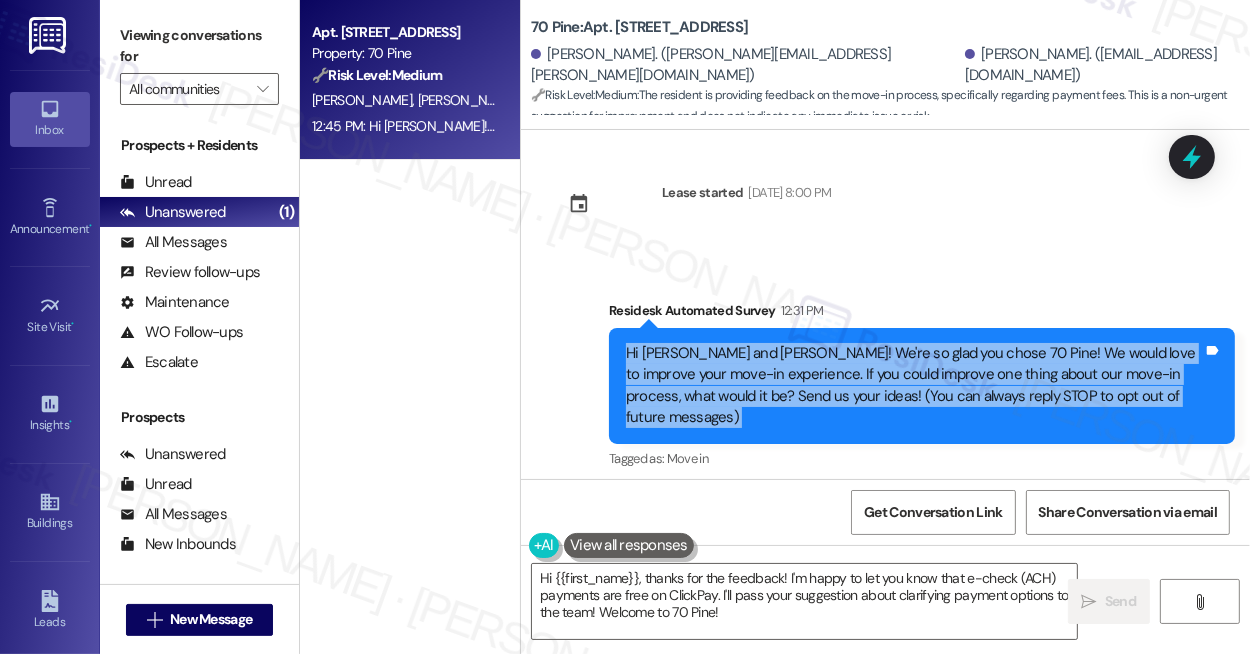 scroll, scrollTop: 183, scrollLeft: 0, axis: vertical 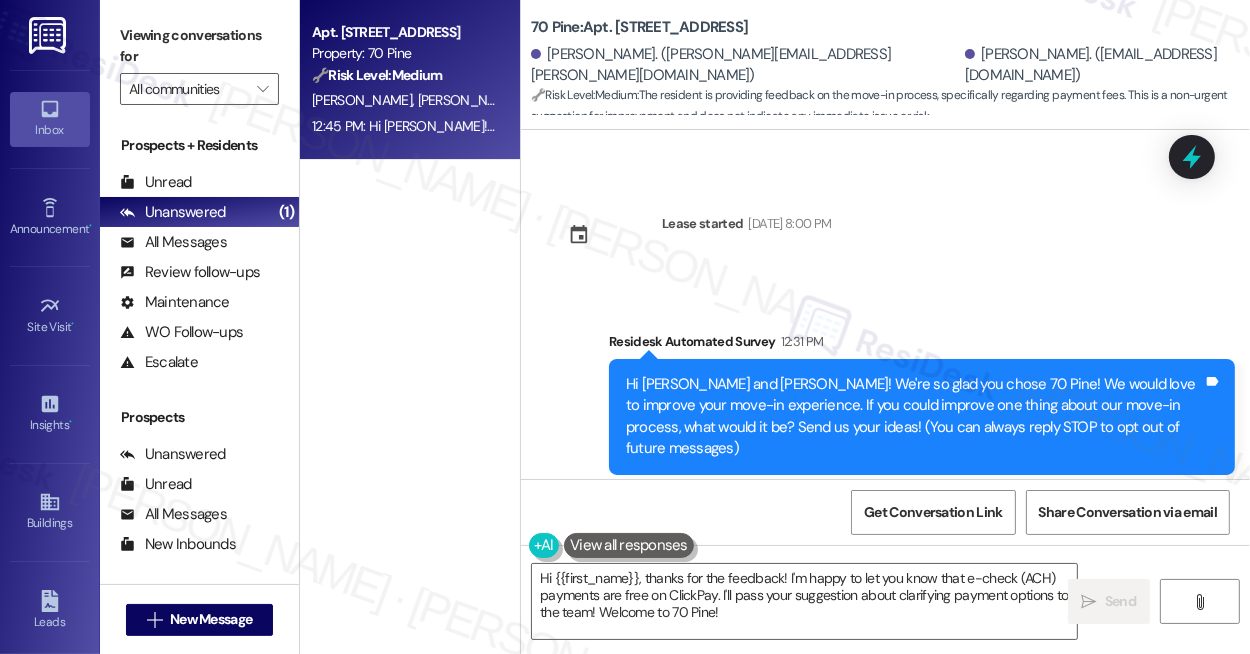 click on "Survey, sent via SMS Residesk Automated Survey 12:31 PM Hi James and Cody! We're so glad you chose 70 Pine! We would love to improve your move-in experience. If you could improve one thing about our move-in process, what would it be? Send us your ideas! (You can always reply STOP to opt out of future messages) Tags and notes Tagged as:   Move in Click to highlight conversations about Move in" at bounding box center [885, 402] 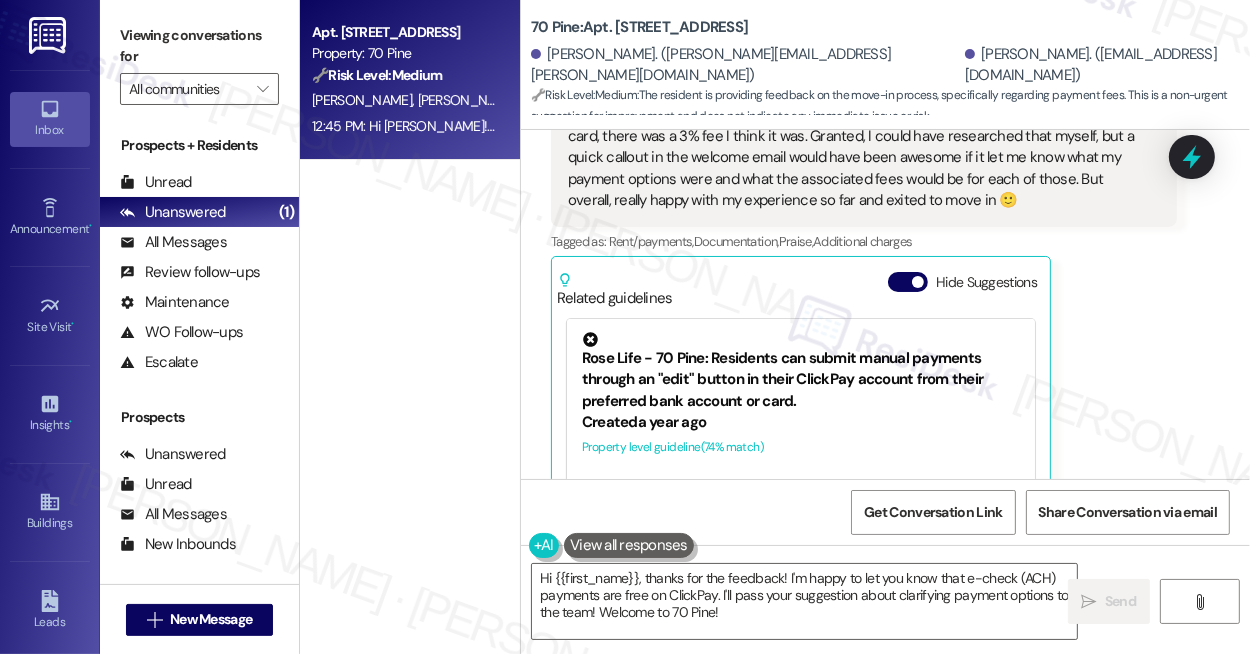scroll, scrollTop: 637, scrollLeft: 0, axis: vertical 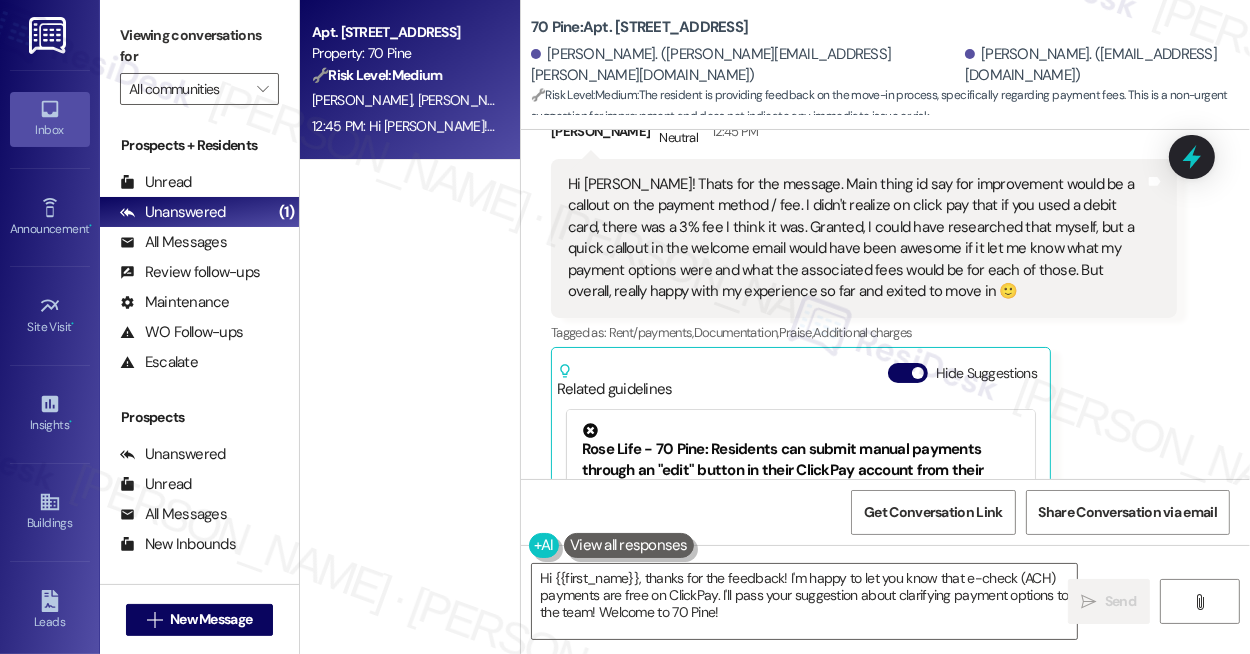 drag, startPoint x: 1132, startPoint y: 416, endPoint x: 1117, endPoint y: 419, distance: 15.297058 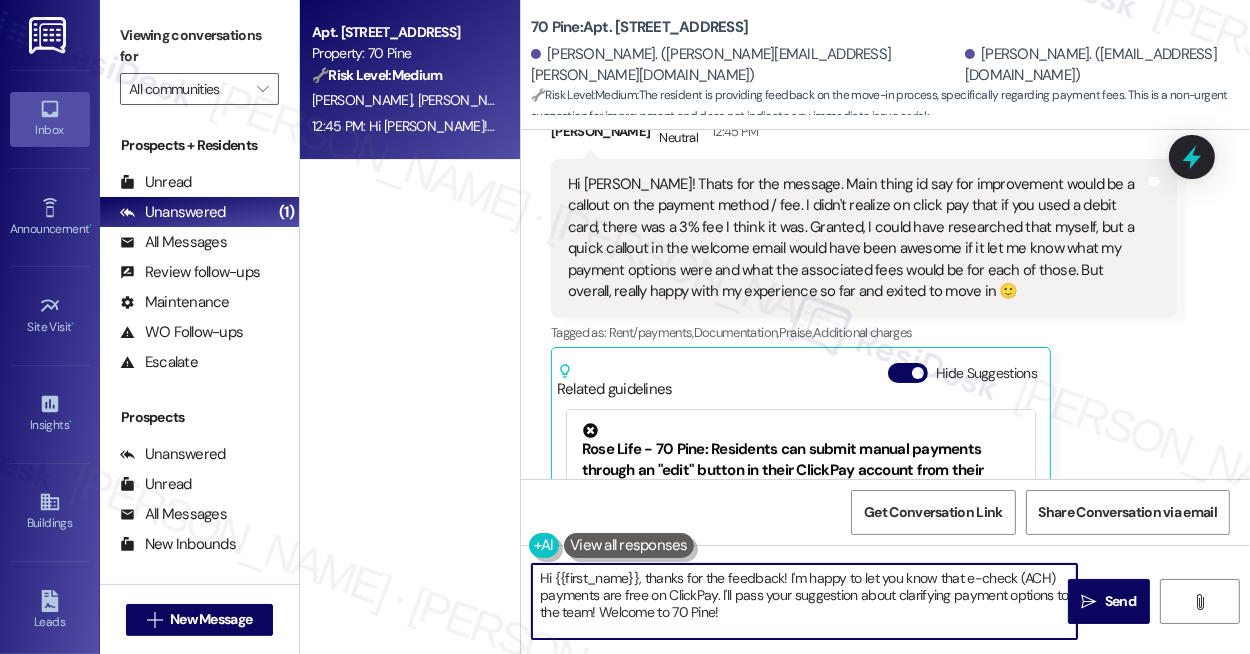click on "Hi {{first_name}}, thanks for the feedback! I'm happy to let you know that e-check (ACH) payments are free on ClickPay. I'll pass your suggestion about clarifying payment options to the team! Welcome to 70 Pine!" at bounding box center [804, 601] 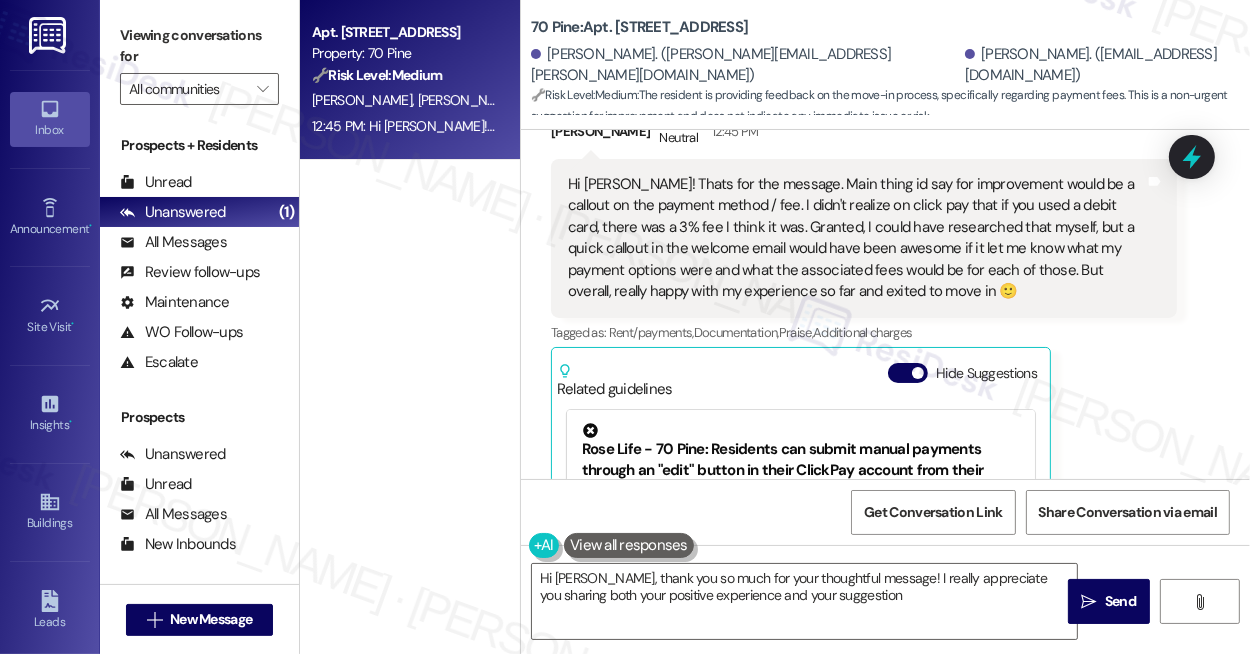 click on "Cody Treybig   Neutral 12:45 PM Hi Sarah! Thats for the message. Main thing id say for improvement would be a callout on the payment method / fee. I didn't realize on click pay that if you used a debit card, there was a 3% fee I think it was. Granted, I could have researched that myself, but a quick callout in the welcome email would have been awesome if it let me know what my payment options were and what the associated fees would be for each of those. But overall, really happy with my experience so far and exited to move in 🙂 Tags and notes Tagged as:   Rent/payments ,  Click to highlight conversations about Rent/payments Documentation ,  Click to highlight conversations about Documentation Praise ,  Click to highlight conversations about Praise Additional charges Click to highlight conversations about Additional charges  Related guidelines Hide Suggestions Created  a year ago Property level guideline  ( 74 % match) FAQs generated by ResiDesk AI How do I access my ClickPay account? Original Guideline  (" at bounding box center (864, 389) 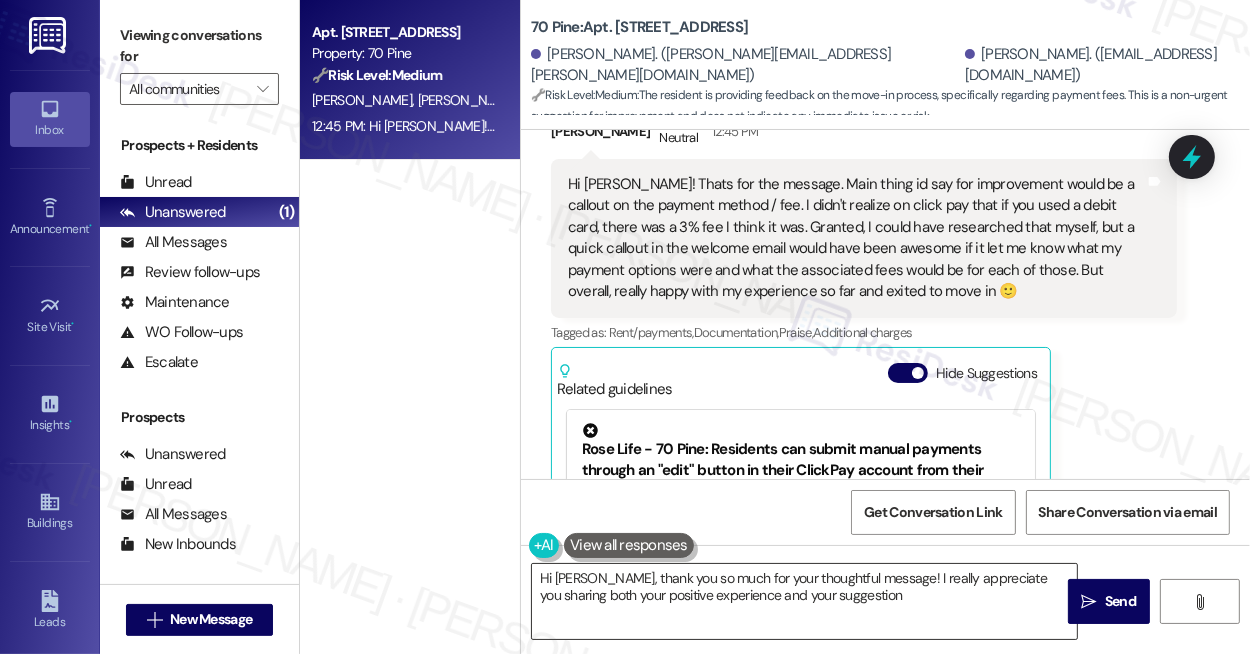 click on "Hi Sarah, thank you so much for your thoughtful message! I really appreciate you sharing both your positive experience and your suggestion" at bounding box center [804, 601] 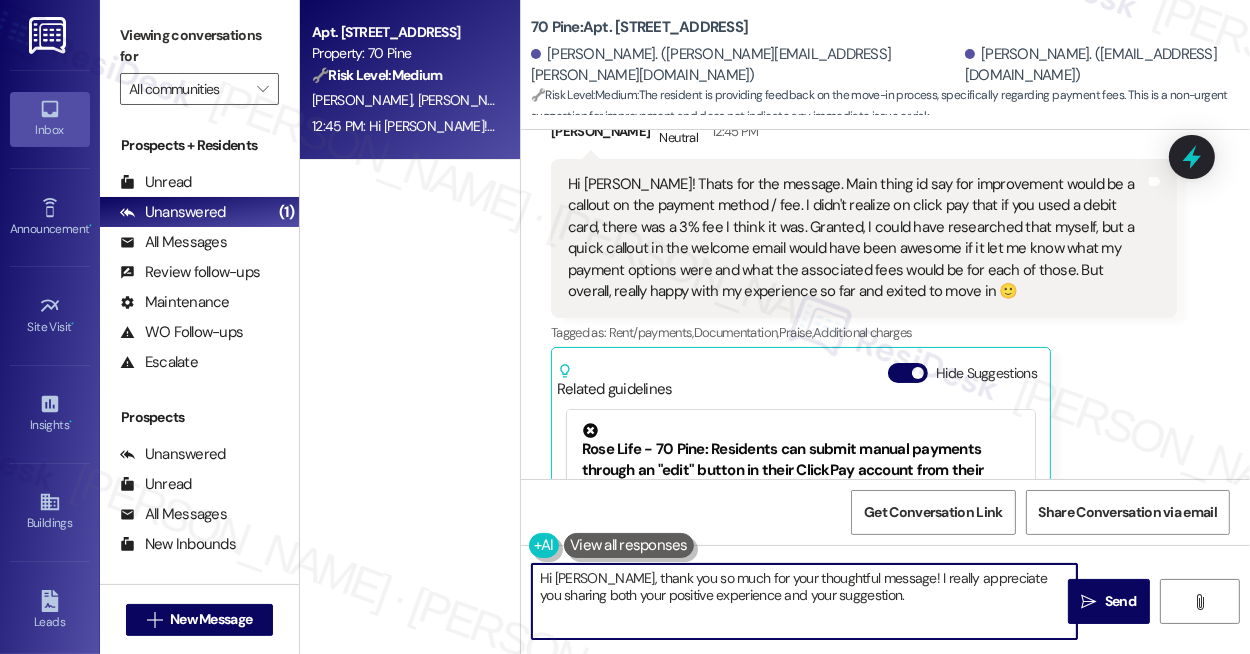 paste on "if you have any other questions or feedback as you get settled in, feel free to reach out. I’m happy to help and excited for you as you move in! 😊" 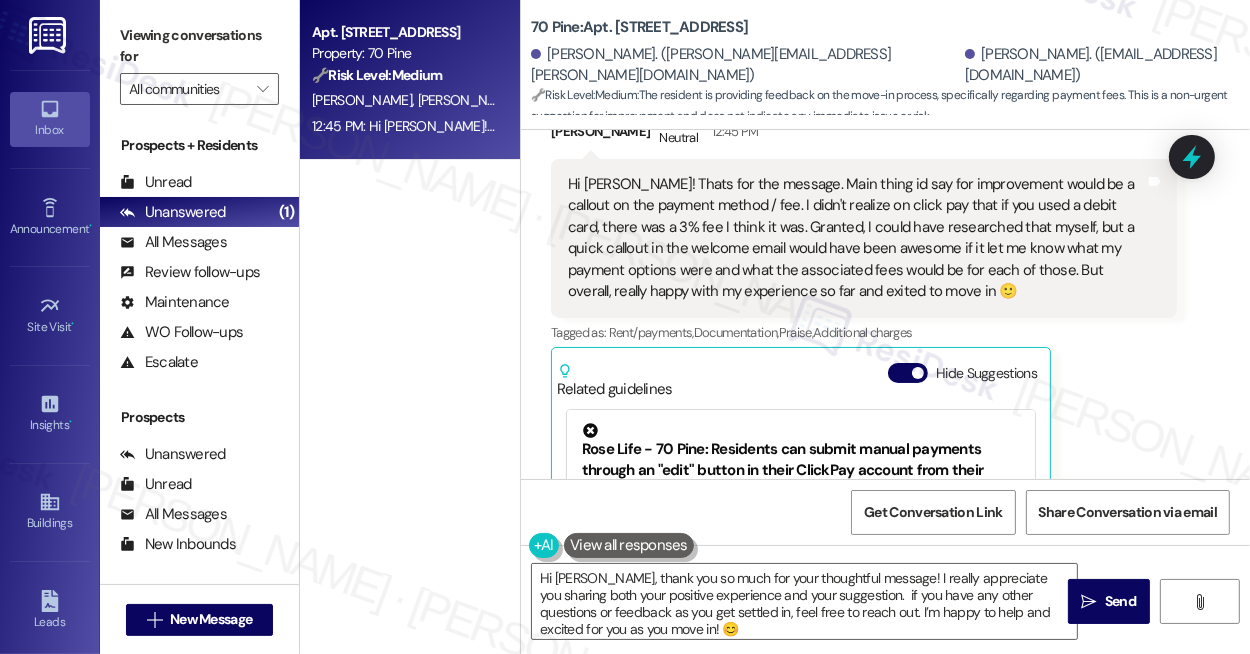 click on "[PERSON_NAME]. ([EMAIL_ADDRESS][DOMAIN_NAME])" at bounding box center (1100, 65) 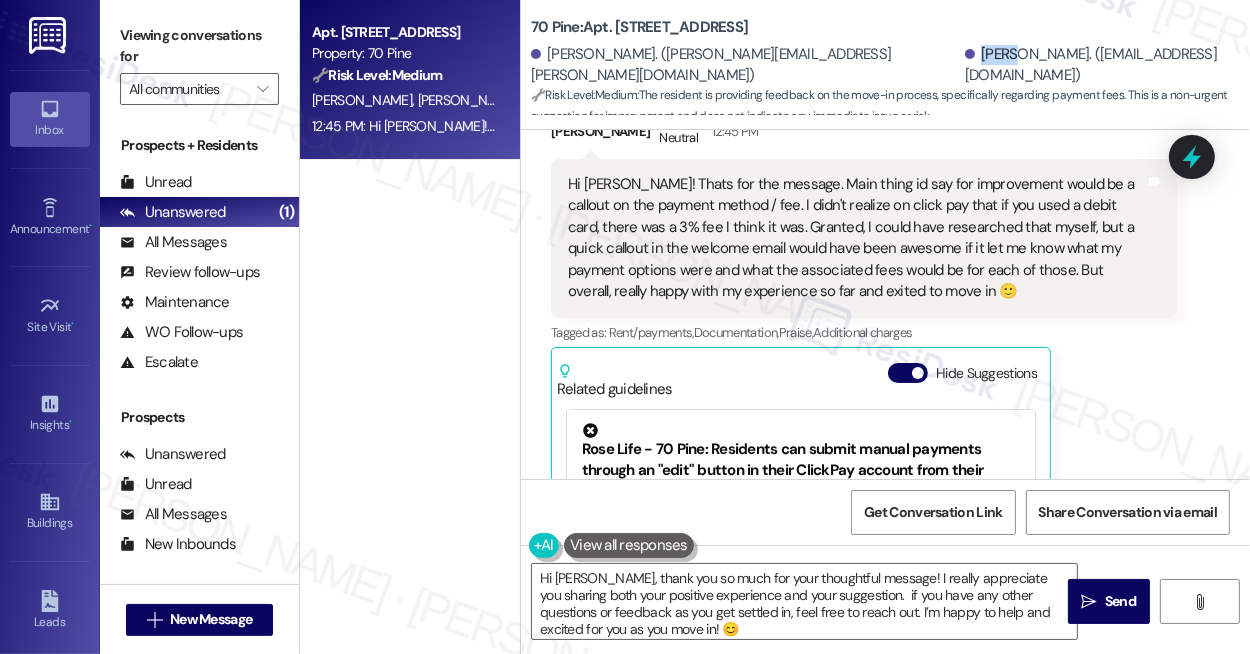 click on "[PERSON_NAME]. ([EMAIL_ADDRESS][DOMAIN_NAME])" at bounding box center [1100, 65] 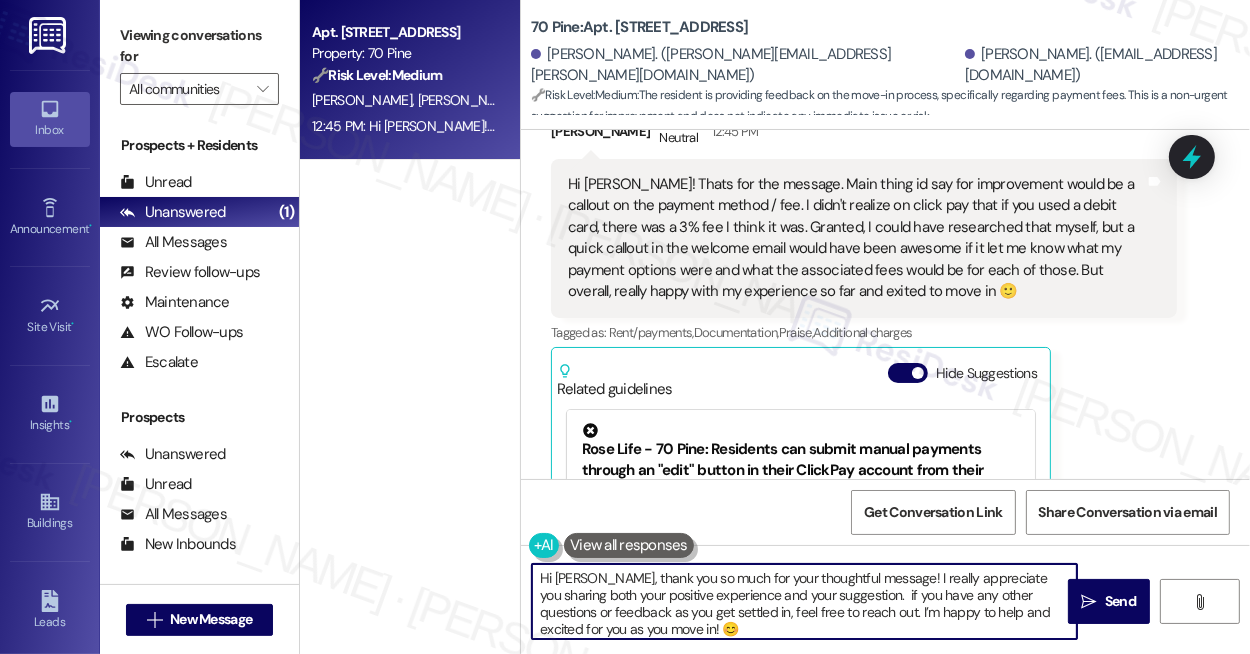 click on "Hi Sarah, thank you so much for your thoughtful message! I really appreciate you sharing both your positive experience and your suggestion.  if you have any other questions or feedback as you get settled in, feel free to reach out. I’m happy to help and excited for you as you move in! 😊" at bounding box center (804, 601) 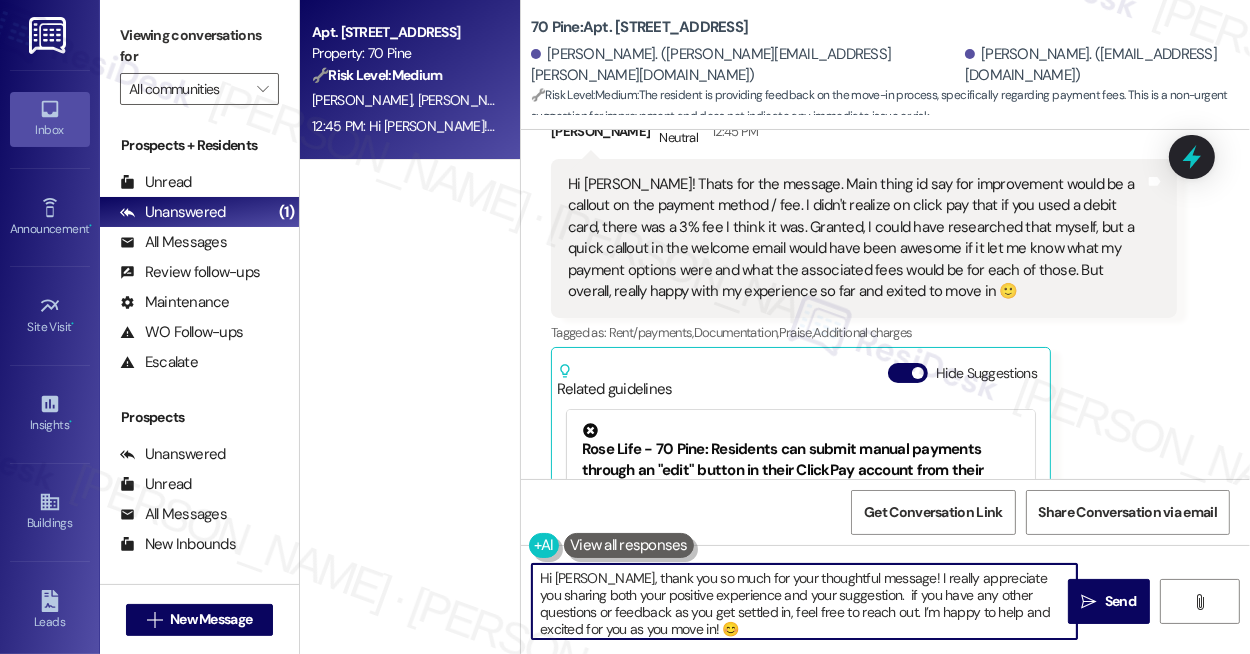 click on "Hi Cody, thank you so much for your thoughtful message! I really appreciate you sharing both your positive experience and your suggestion.  if you have any other questions or feedback as you get settled in, feel free to reach out. I’m happy to help and excited for you as you move in! 😊" at bounding box center [804, 601] 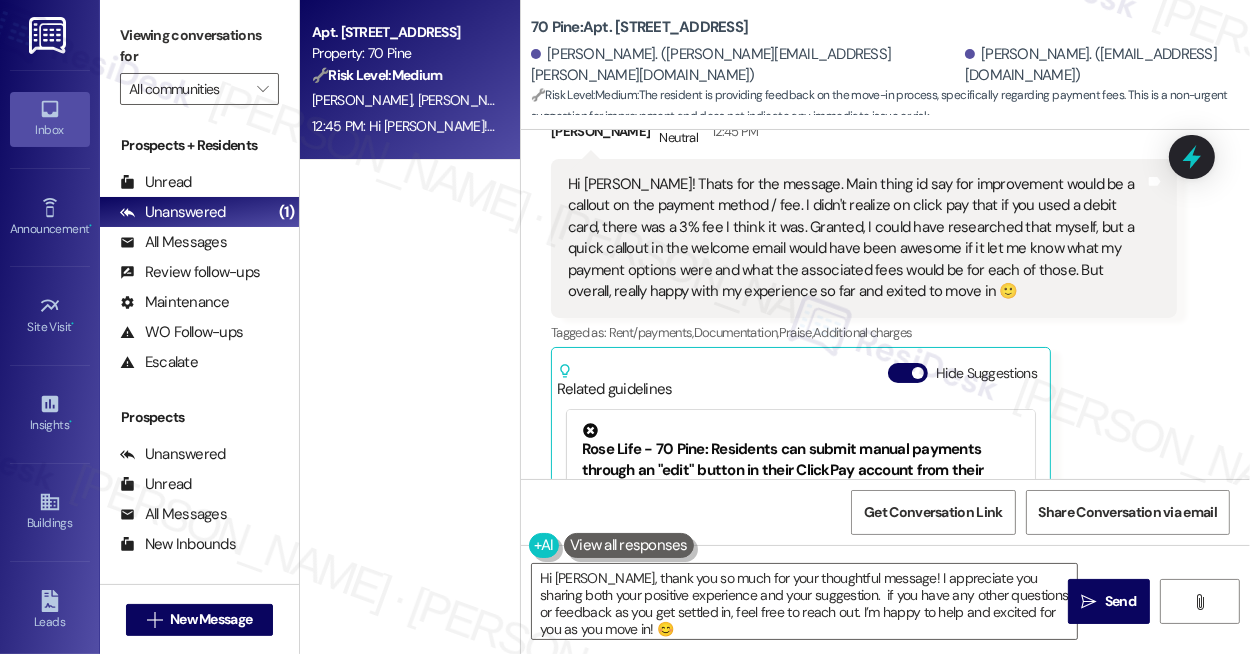 click on "James Treybig. (jimmy.treybig@gmail.com)     Cody Treybig. (codyalexandertreybig@gmail.com)" at bounding box center [890, 65] 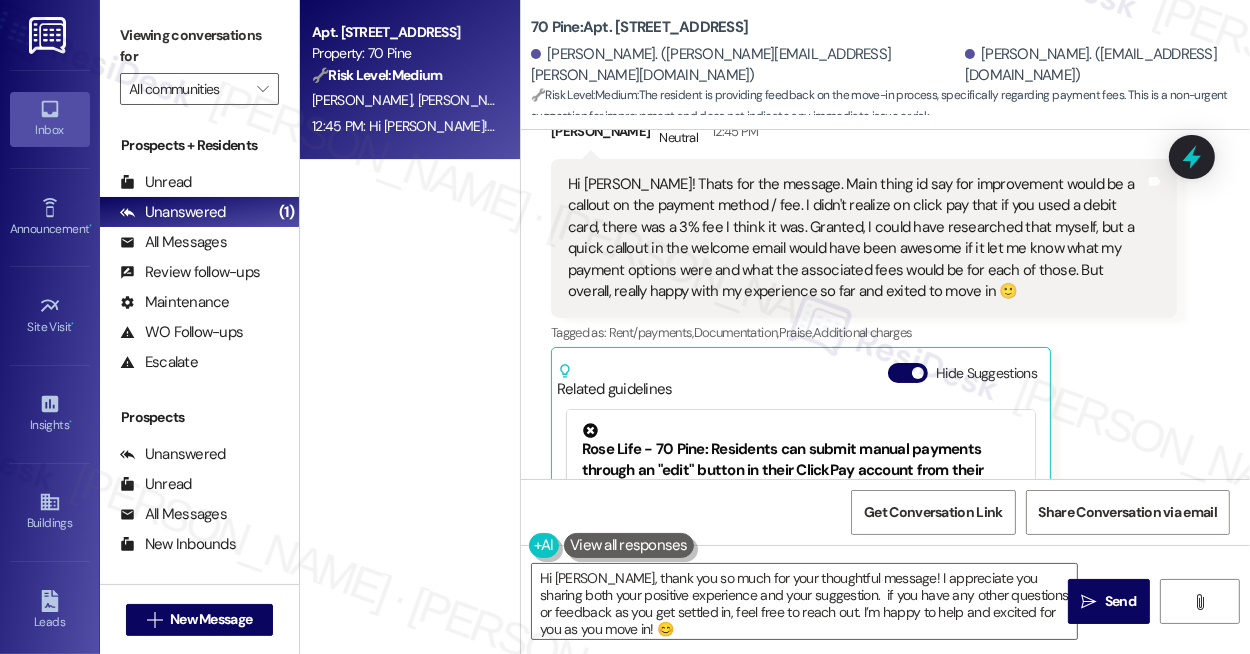 click on "Received via SMS Cody Treybig   Neutral 12:45 PM Hi Sarah! Thats for the message. Main thing id say for improvement would be a callout on the payment method / fee. I didn't realize on click pay that if you used a debit card, there was a 3% fee I think it was. Granted, I could have researched that myself, but a quick callout in the welcome email would have been awesome if it let me know what my payment options were and what the associated fees would be for each of those. But overall, really happy with my experience so far and exited to move in 🙂 Tags and notes Tagged as:   Rent/payments ,  Click to highlight conversations about Rent/payments Documentation ,  Click to highlight conversations about Documentation Praise ,  Click to highlight conversations about Praise Additional charges Click to highlight conversations about Additional charges  Related guidelines Hide Suggestions Created  a year ago Property level guideline  ( 74 % match) FAQs generated by ResiDesk AI How do I access my ClickPay account?  ( 73" at bounding box center (885, 374) 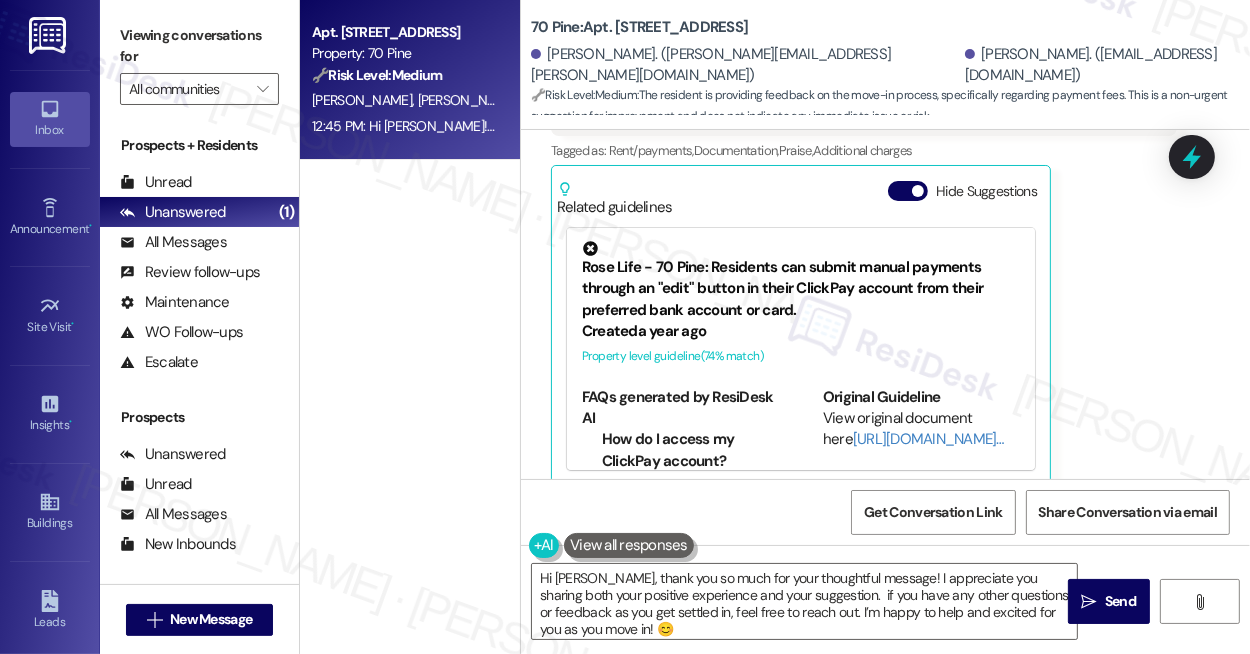 scroll, scrollTop: 820, scrollLeft: 0, axis: vertical 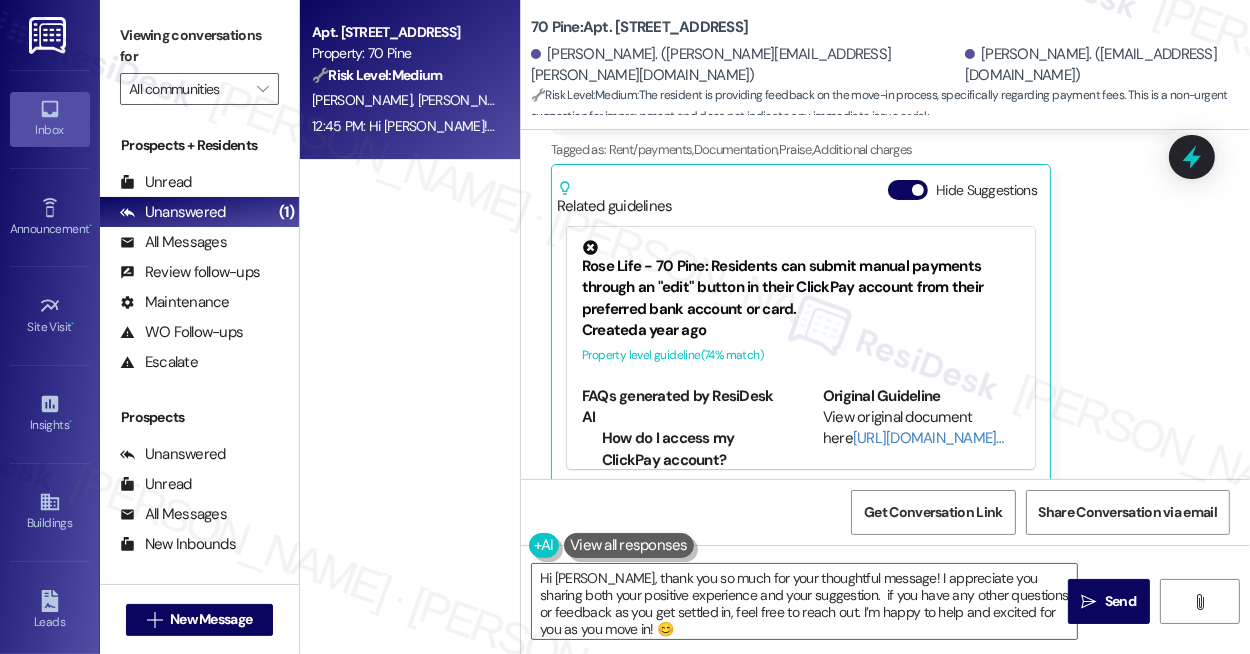 click on "Cody Treybig   Neutral 12:45 PM Hi Sarah! Thats for the message. Main thing id say for improvement would be a callout on the payment method / fee. I didn't realize on click pay that if you used a debit card, there was a 3% fee I think it was. Granted, I could have researched that myself, but a quick callout in the welcome email would have been awesome if it let me know what my payment options were and what the associated fees would be for each of those. But overall, really happy with my experience so far and exited to move in 🙂 Tags and notes Tagged as:   Rent/payments ,  Click to highlight conversations about Rent/payments Documentation ,  Click to highlight conversations about Documentation Praise ,  Click to highlight conversations about Praise Additional charges Click to highlight conversations about Additional charges  Related guidelines Hide Suggestions Created  a year ago Property level guideline  ( 74 % match) FAQs generated by ResiDesk AI How do I access my ClickPay account? Original Guideline  (" at bounding box center [864, 206] 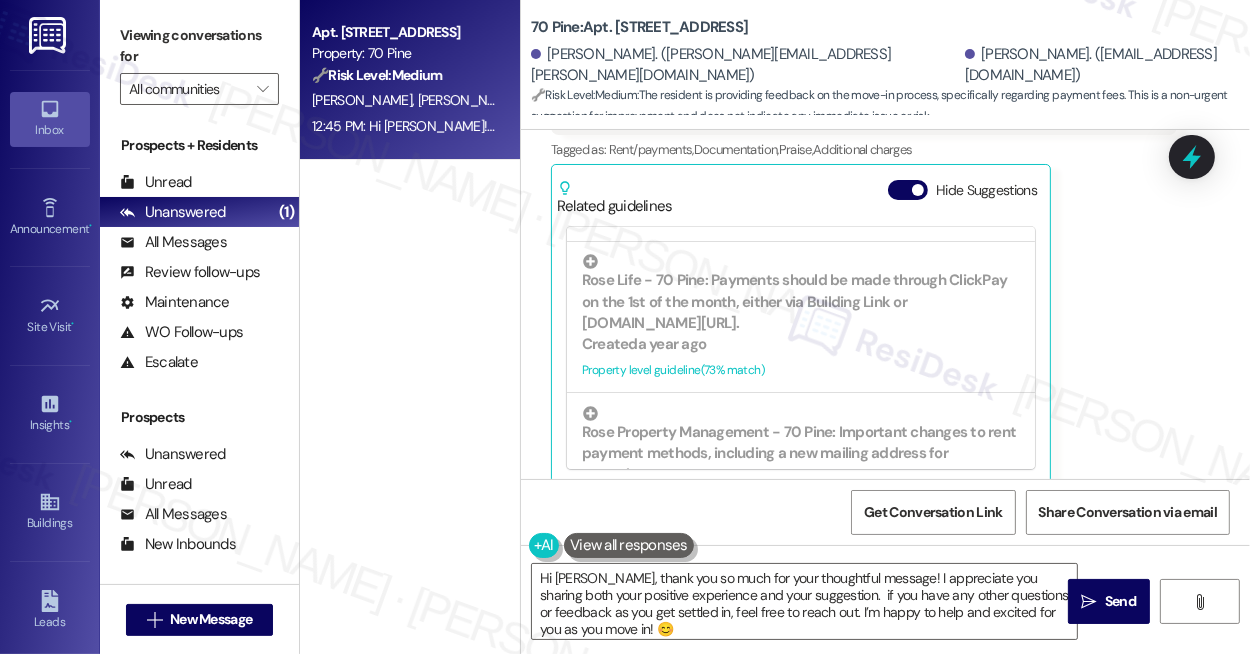 scroll, scrollTop: 181, scrollLeft: 0, axis: vertical 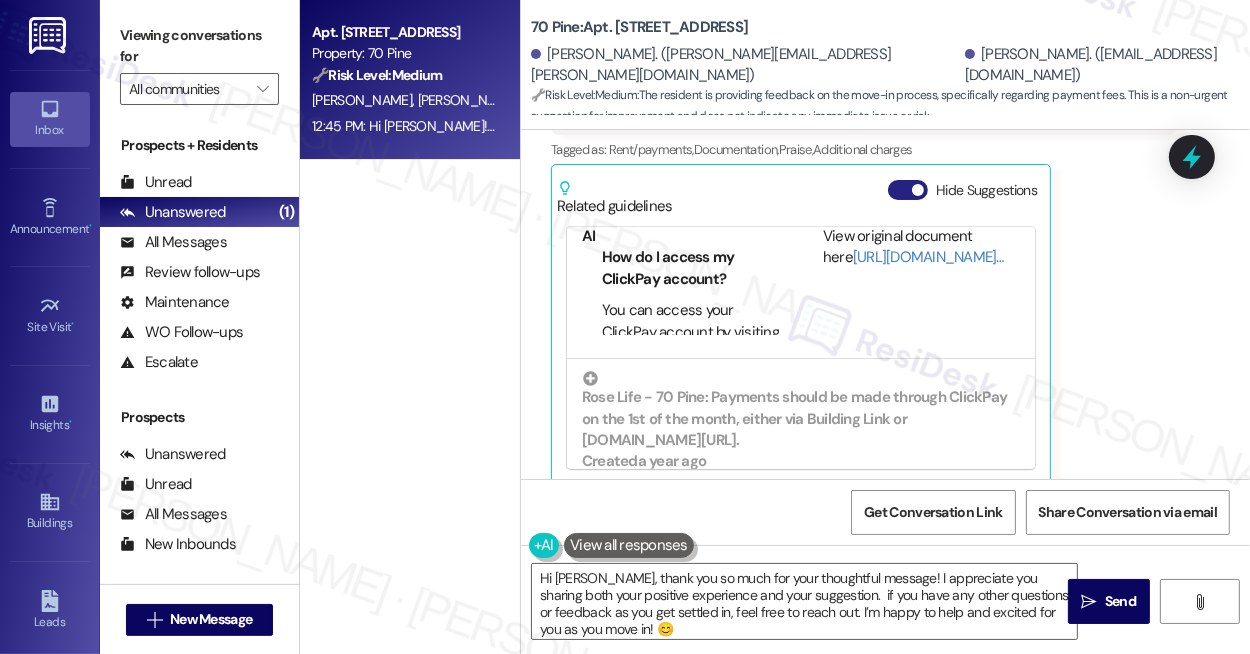 click on "Hide Suggestions" at bounding box center [908, 190] 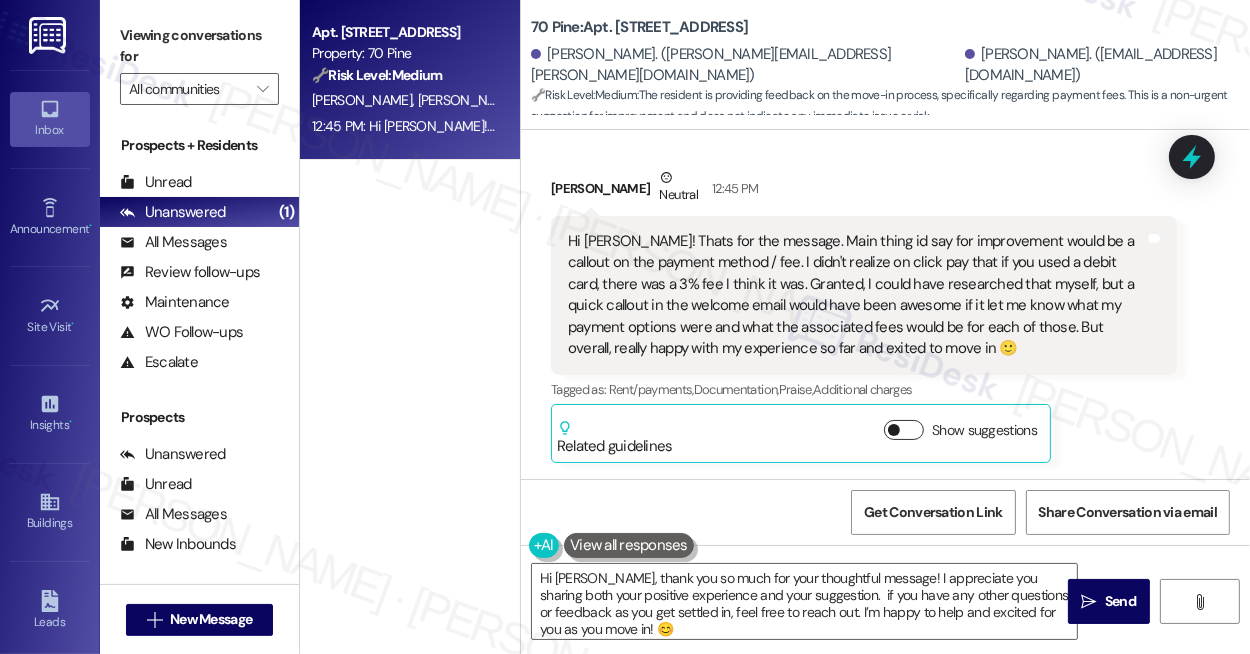 scroll, scrollTop: 558, scrollLeft: 0, axis: vertical 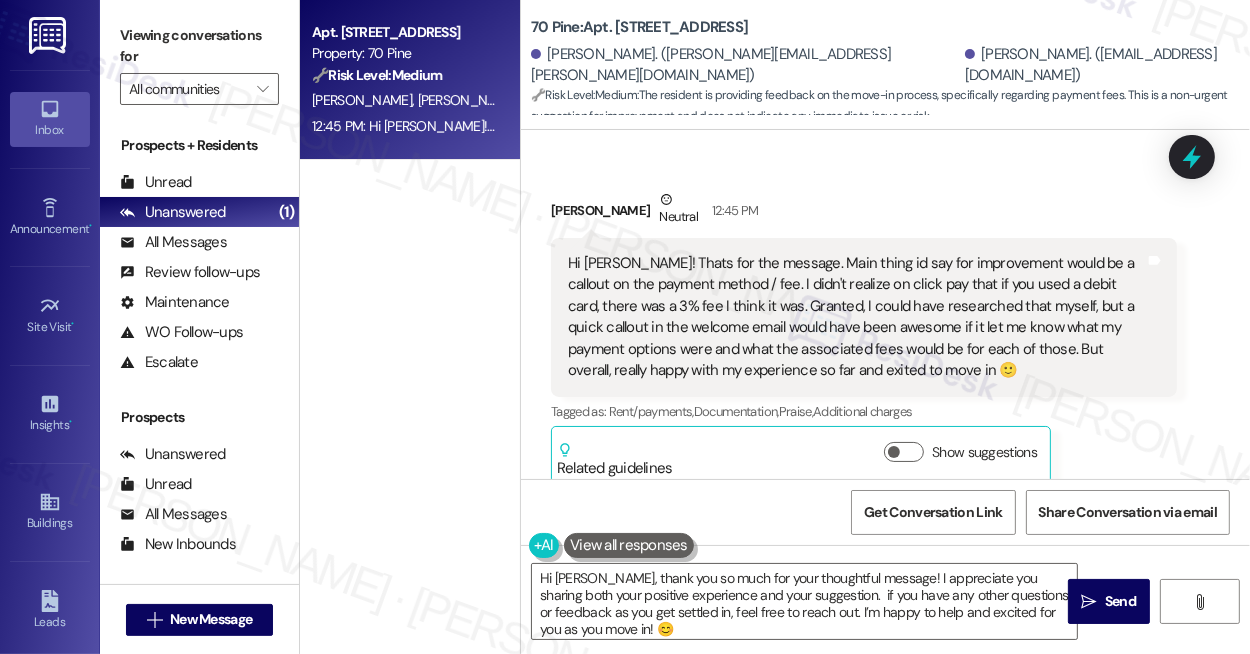 click on "Hi [PERSON_NAME]! Thats for the message. Main thing id say for improvement would be a callout on the payment method / fee. I didn't realize on click pay that if you used a debit card, there was a 3% fee I think it was. Granted, I could have researched that myself, but a quick callout in the welcome email would have been awesome if it let me know what my payment options were and what the associated fees would be for each of those. But overall, really happy with my experience so far and exited to move in 🙂" at bounding box center (856, 317) 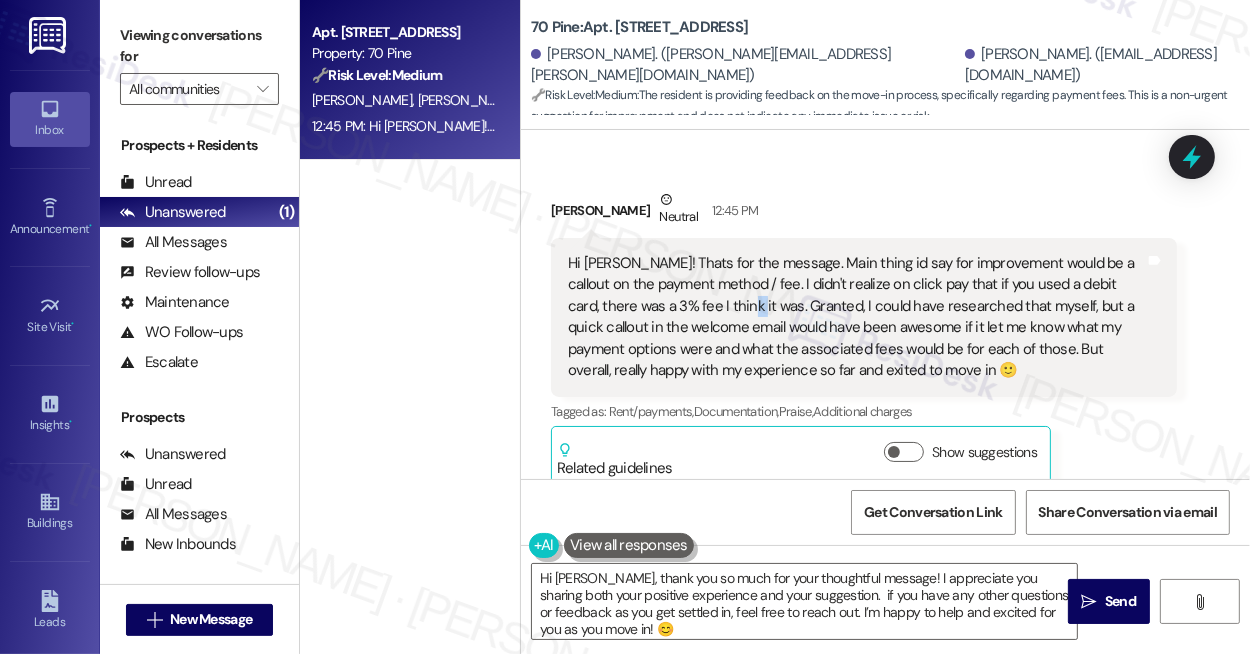 click on "Hi [PERSON_NAME]! Thats for the message. Main thing id say for improvement would be a callout on the payment method / fee. I didn't realize on click pay that if you used a debit card, there was a 3% fee I think it was. Granted, I could have researched that myself, but a quick callout in the welcome email would have been awesome if it let me know what my payment options were and what the associated fees would be for each of those. But overall, really happy with my experience so far and exited to move in 🙂" at bounding box center (856, 317) 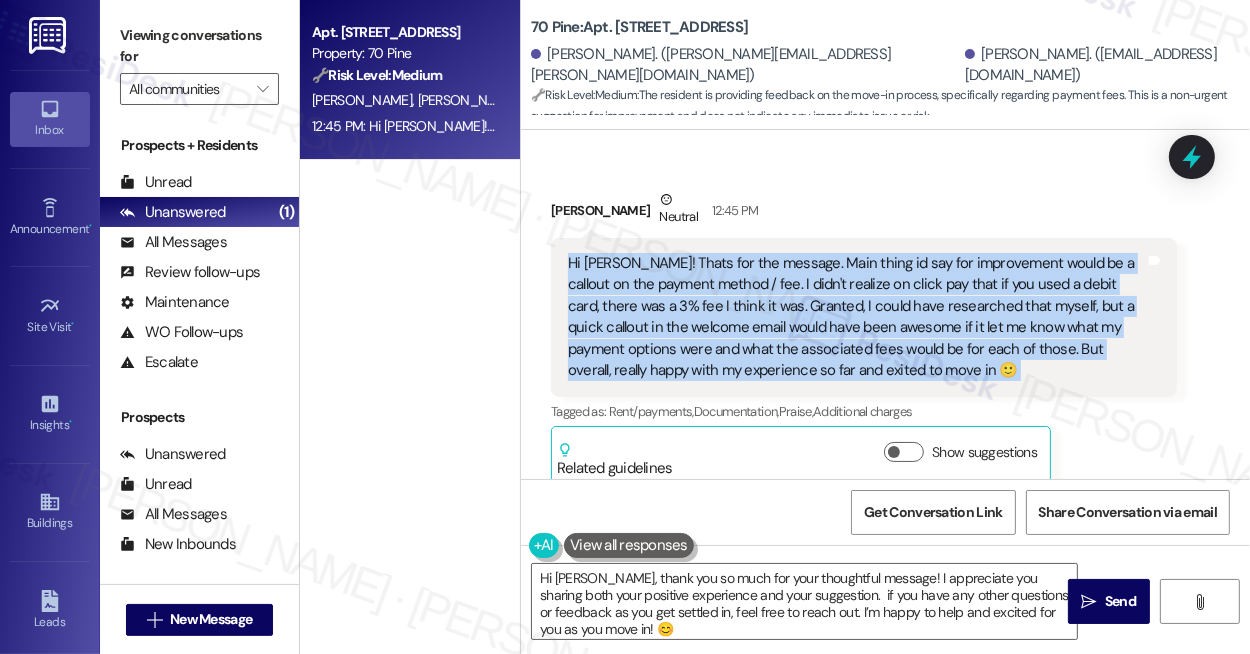click on "Hi [PERSON_NAME]! Thats for the message. Main thing id say for improvement would be a callout on the payment method / fee. I didn't realize on click pay that if you used a debit card, there was a 3% fee I think it was. Granted, I could have researched that myself, but a quick callout in the welcome email would have been awesome if it let me know what my payment options were and what the associated fees would be for each of those. But overall, really happy with my experience so far and exited to move in 🙂" at bounding box center (856, 317) 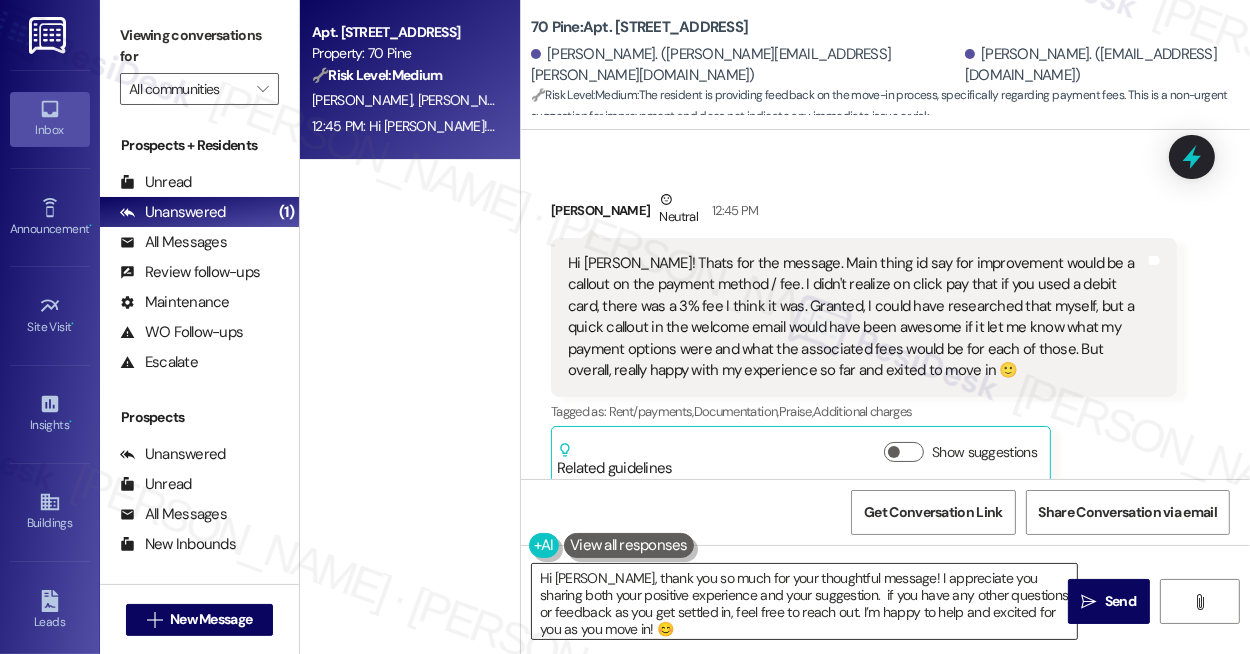 click on "Hi Cody, thank you so much for your thoughtful message! I appreciate you sharing both your positive experience and your suggestion.  if you have any other questions or feedback as you get settled in, feel free to reach out. I’m happy to help and excited for you as you move in! 😊" at bounding box center [804, 601] 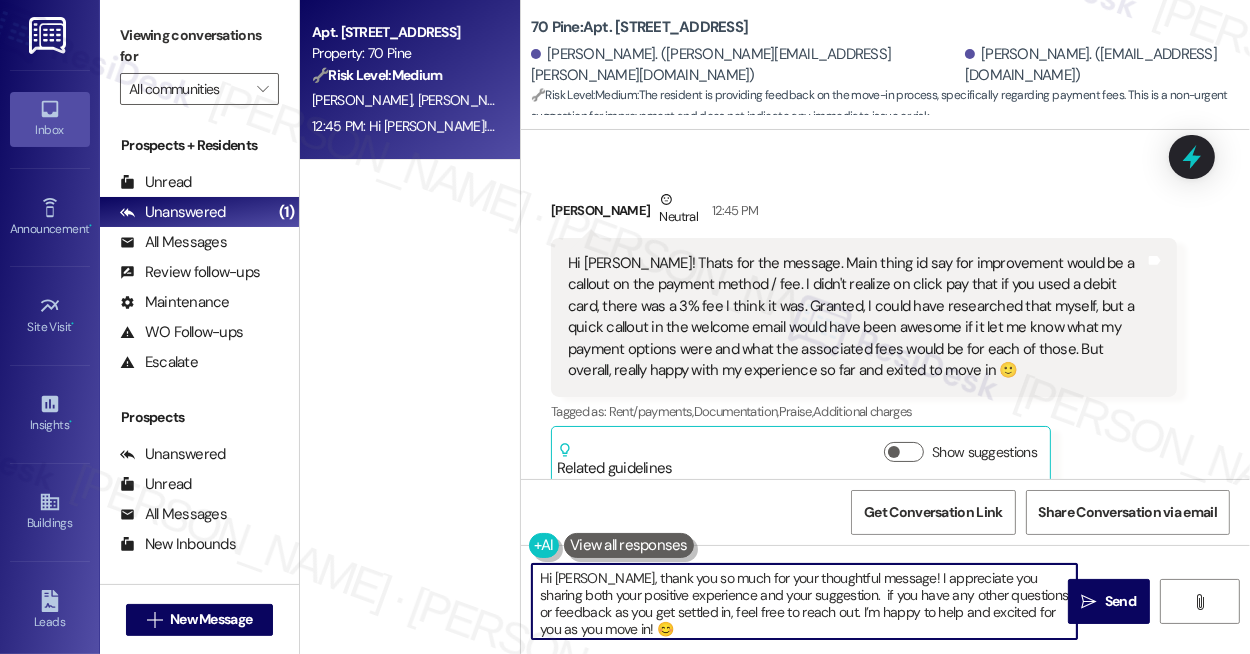 click on "Hi Cody, thank you so much for your thoughtful message! I appreciate you sharing both your positive experience and your suggestion.  if you have any other questions or feedback as you get settled in, feel free to reach out. I’m happy to help and excited for you as you move in! 😊" at bounding box center [804, 601] 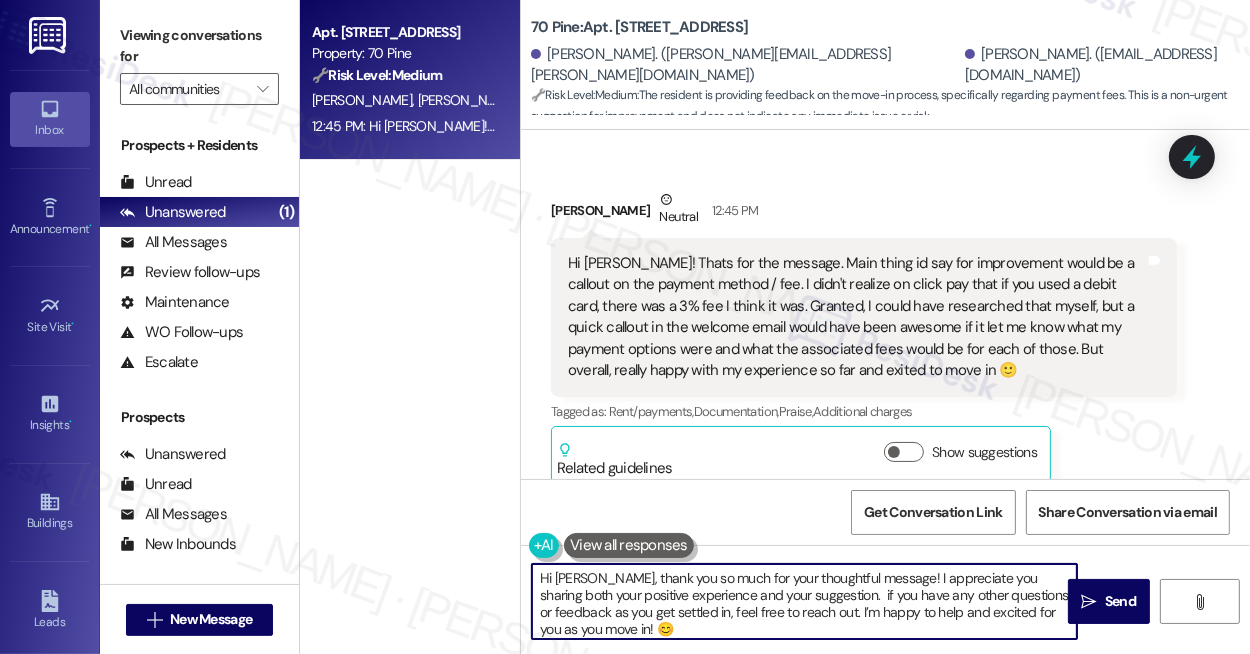 click on "Hi Cody, thank you so much for your thoughtful message! I appreciate you sharing both your positive experience and your suggestion.  if you have any other questions or feedback as you get settled in, feel free to reach out. I’m happy to help and excited for you as you move in! 😊" at bounding box center [804, 601] 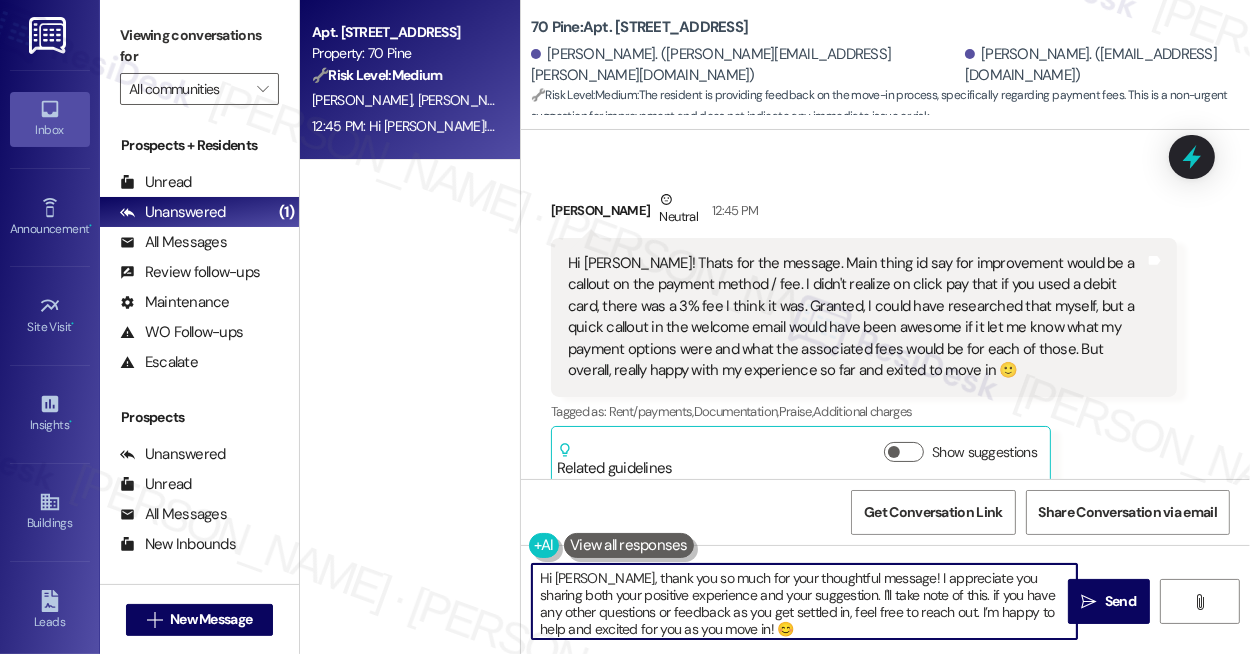 click on "Hi Cody, thank you so much for your thoughtful message! I appreciate you sharing both your positive experience and your suggestion. I'll take note of this. if you have any other questions or feedback as you get settled in, feel free to reach out. I’m happy to help and excited for you as you move in! 😊" at bounding box center [804, 601] 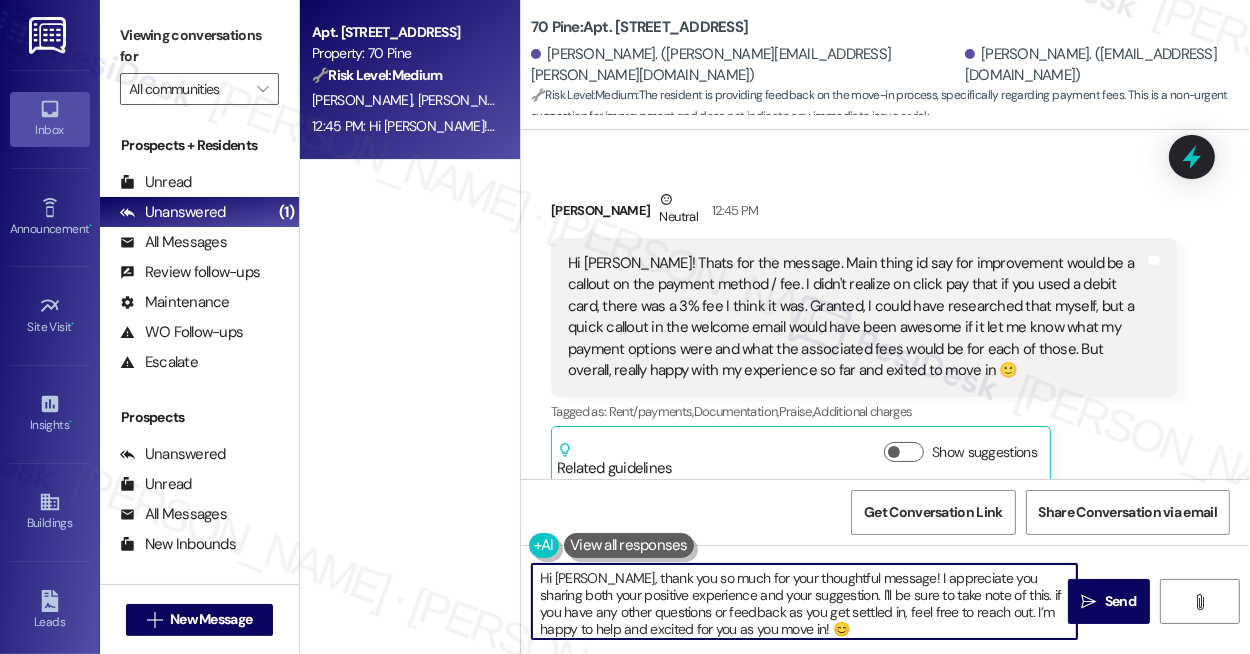 click on "Hi Cody, thank you so much for your thoughtful message! I appreciate you sharing both your positive experience and your suggestion. I'll be sure to take note of this. if you have any other questions or feedback as you get settled in, feel free to reach out. I’m happy to help and excited for you as you move in! 😊" at bounding box center (804, 601) 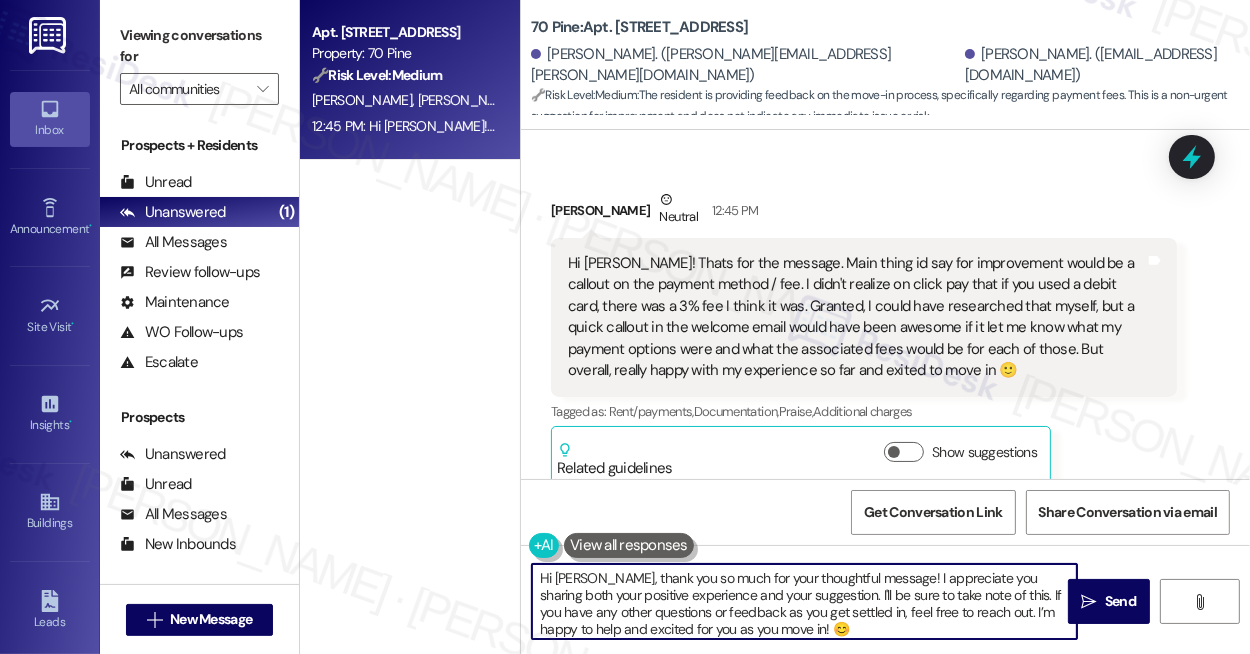 scroll, scrollTop: 5, scrollLeft: 0, axis: vertical 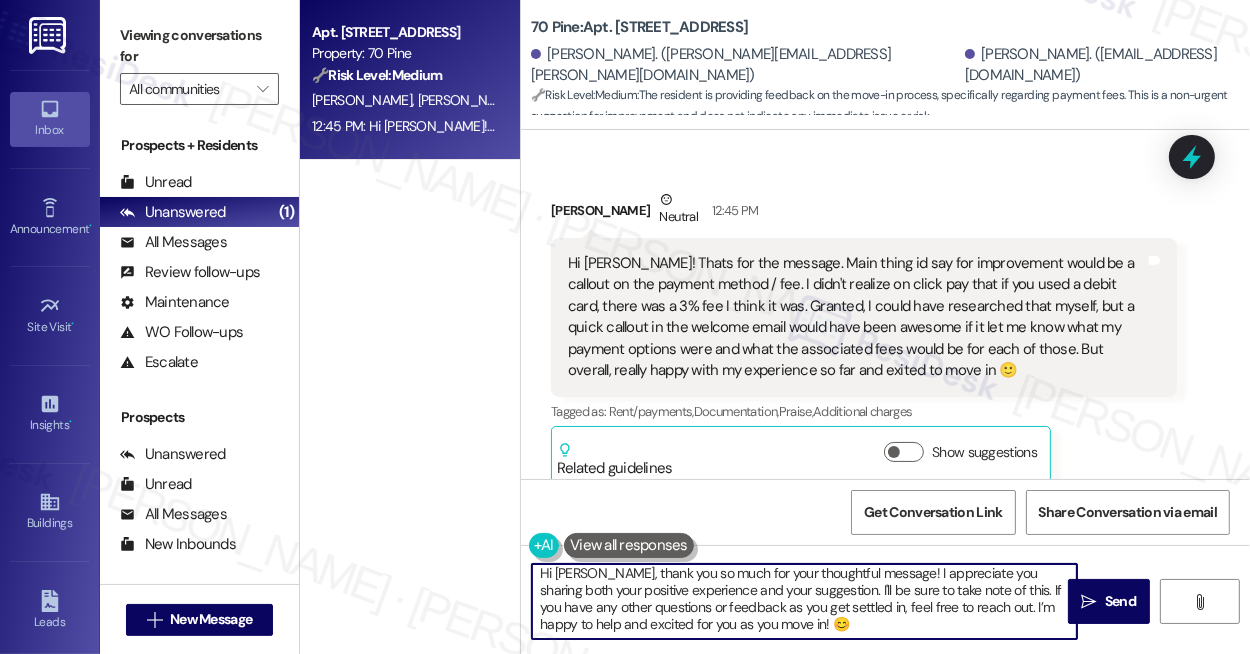 click on "Hi [PERSON_NAME], thank you so much for your thoughtful message! I appreciate you sharing both your positive experience and your suggestion. I'll be sure to take note of this. If you have any other questions or feedback as you get settled in, feel free to reach out. I’m happy to help and excited for you as you move in! 😊" at bounding box center [804, 601] 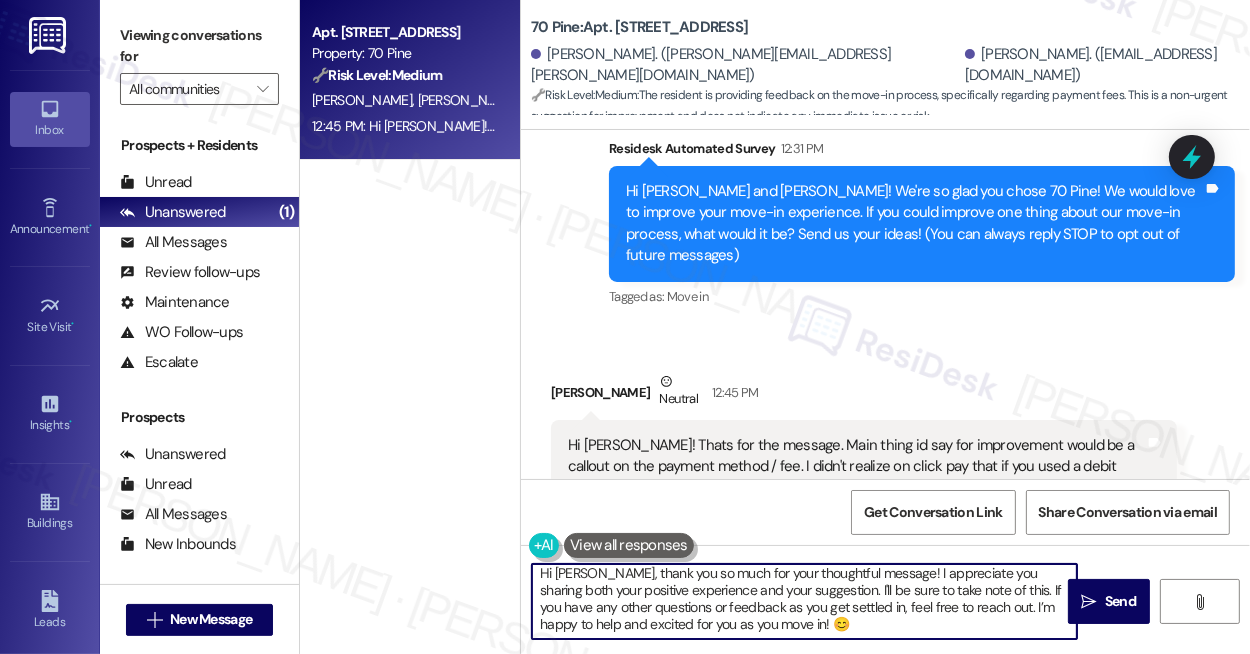 scroll, scrollTop: 558, scrollLeft: 0, axis: vertical 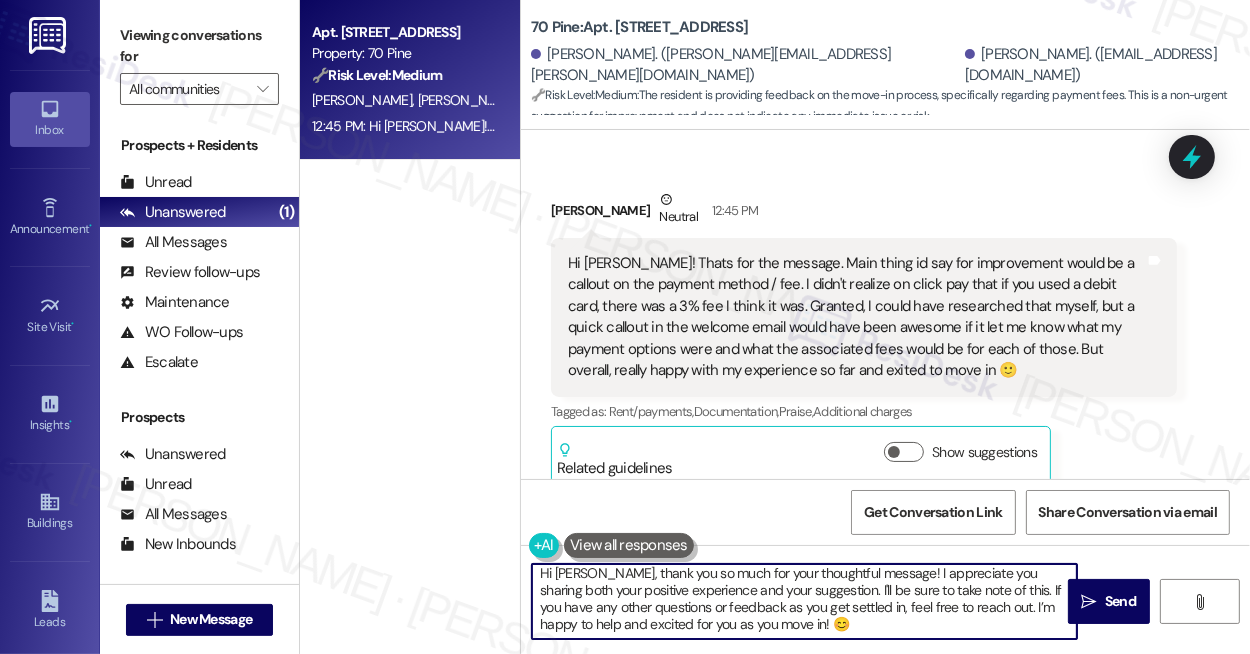 type on "Hi [PERSON_NAME], thank you so much for your thoughtful message! I appreciate you sharing both your positive experience and your suggestion. I'll be sure to take note of this. If you have any other questions or feedback as you get settled in, feel free to reach out. I’m happy to help and excited for you as you move in! 😊" 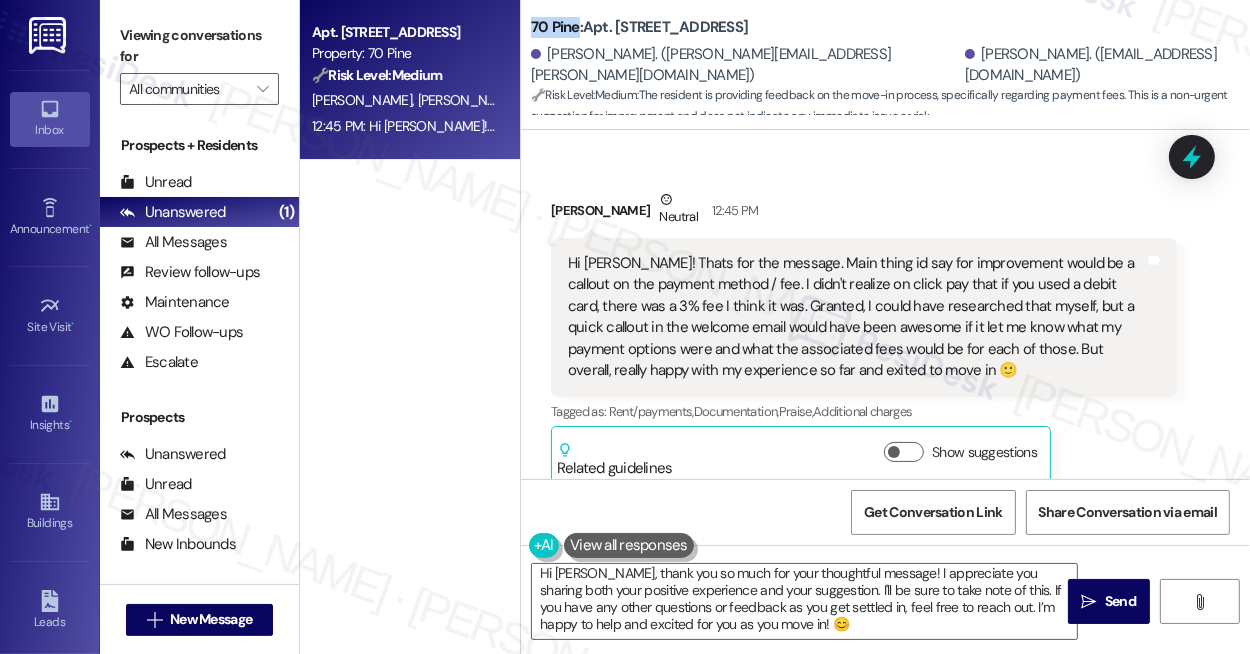 drag, startPoint x: 533, startPoint y: 29, endPoint x: 575, endPoint y: 21, distance: 42.755116 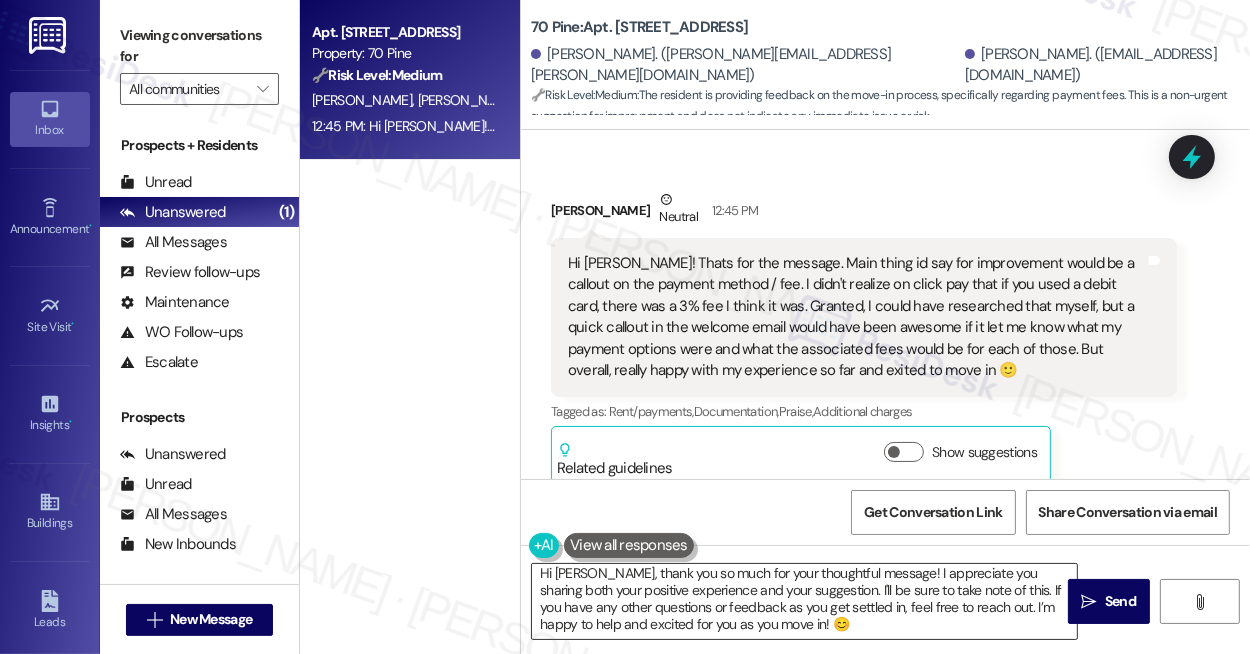 click on "Hi [PERSON_NAME], thank you so much for your thoughtful message! I appreciate you sharing both your positive experience and your suggestion. I'll be sure to take note of this. If you have any other questions or feedback as you get settled in, feel free to reach out. I’m happy to help and excited for you as you move in! 😊" at bounding box center (804, 601) 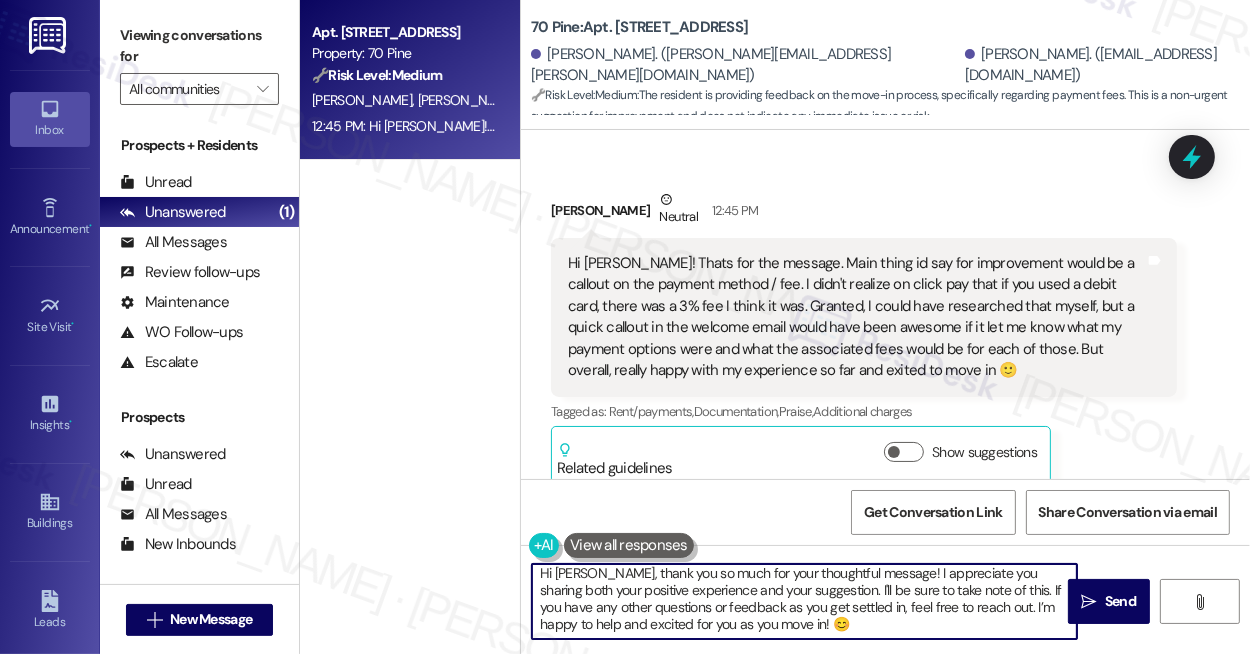 click on "Hi [PERSON_NAME], thank you so much for your thoughtful message! I appreciate you sharing both your positive experience and your suggestion. I'll be sure to take note of this. If you have any other questions or feedback as you get settled in, feel free to reach out. I’m happy to help and excited for you as you move in! 😊" at bounding box center (804, 601) 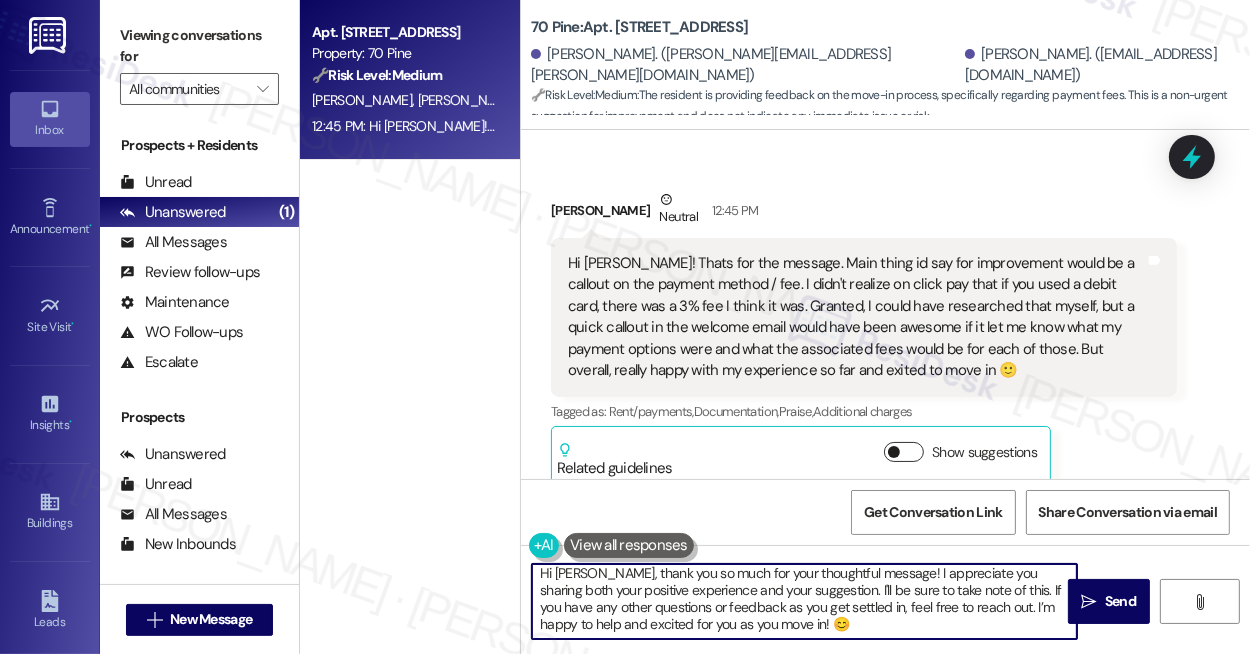 click on "Show suggestions" at bounding box center [904, 452] 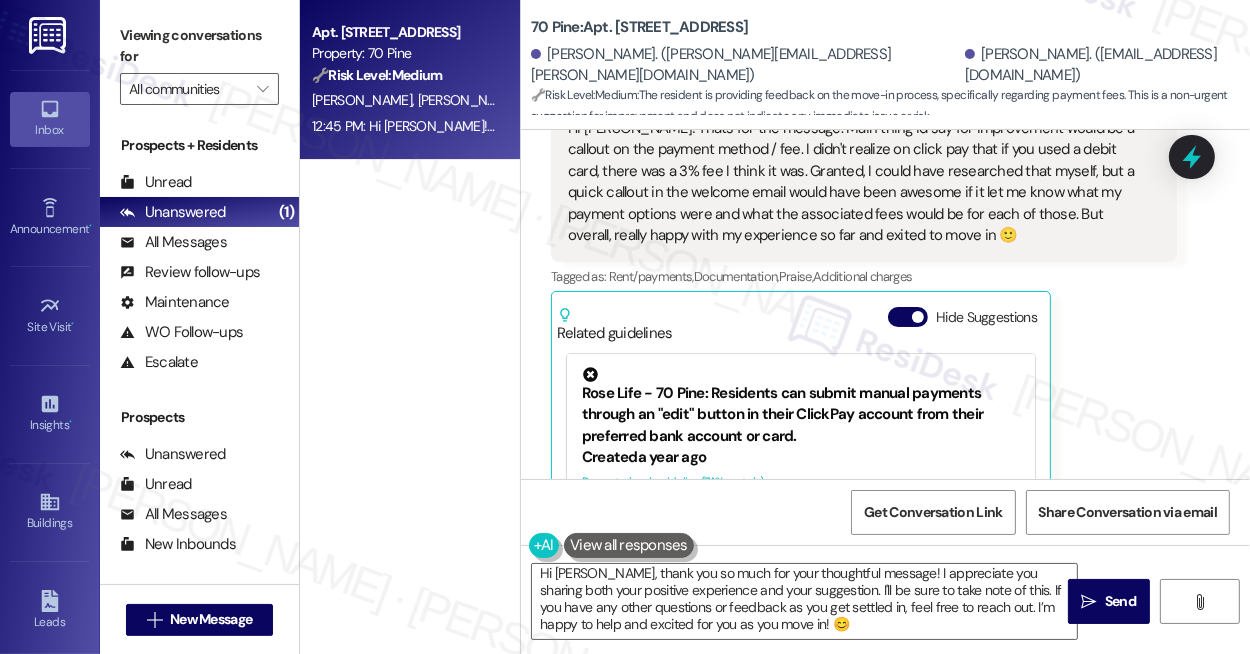 scroll, scrollTop: 820, scrollLeft: 0, axis: vertical 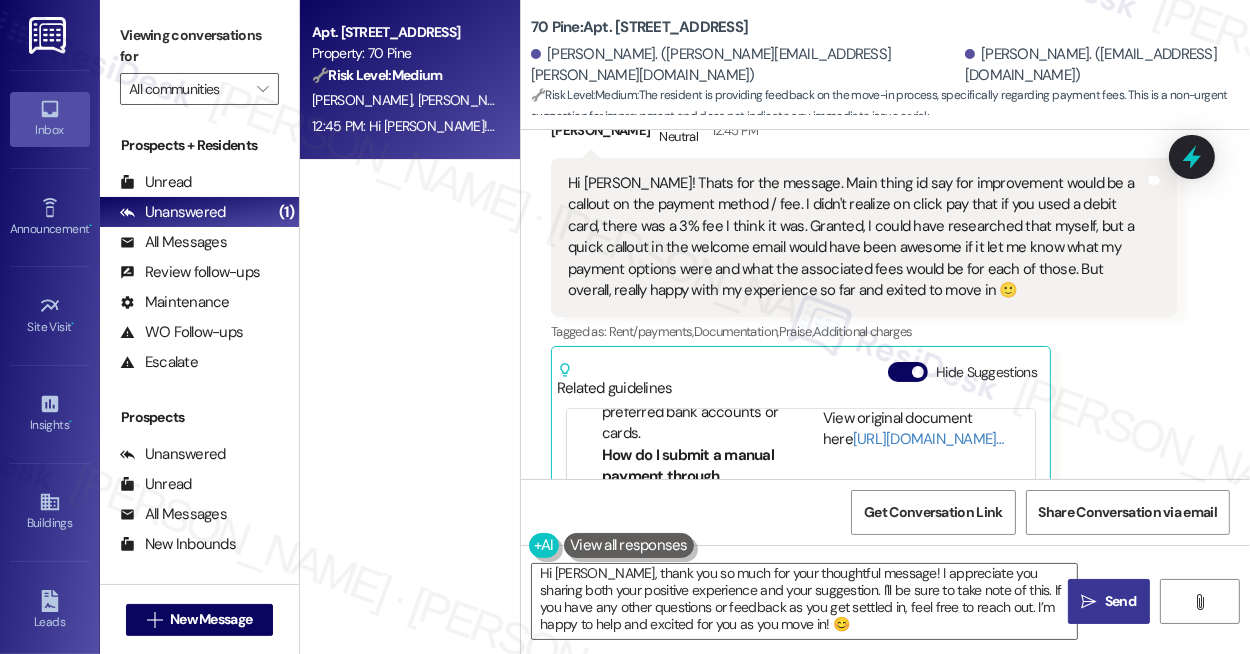click on "" at bounding box center [1089, 602] 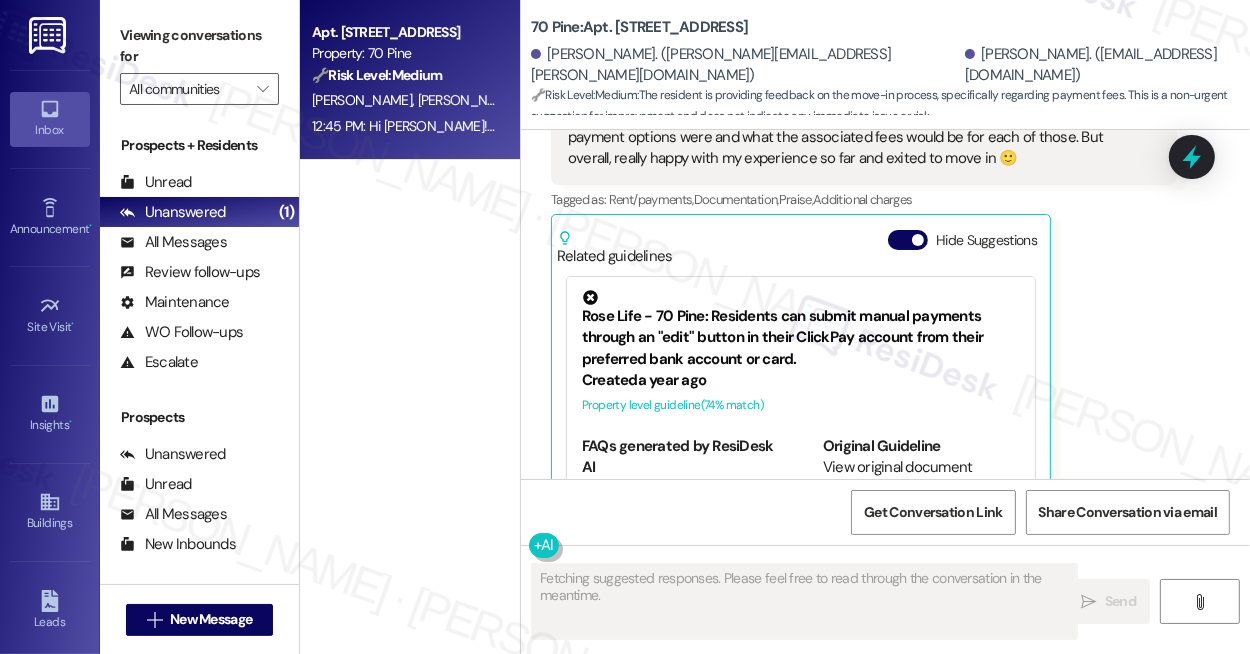 scroll, scrollTop: 819, scrollLeft: 0, axis: vertical 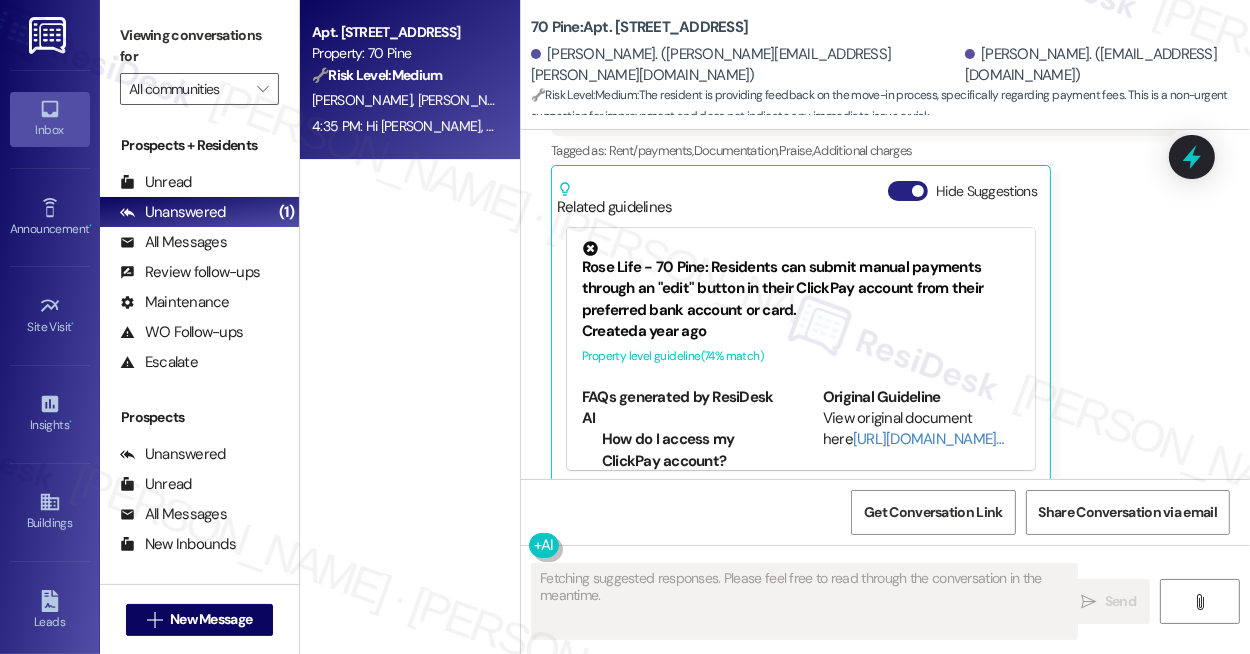 click at bounding box center (918, 191) 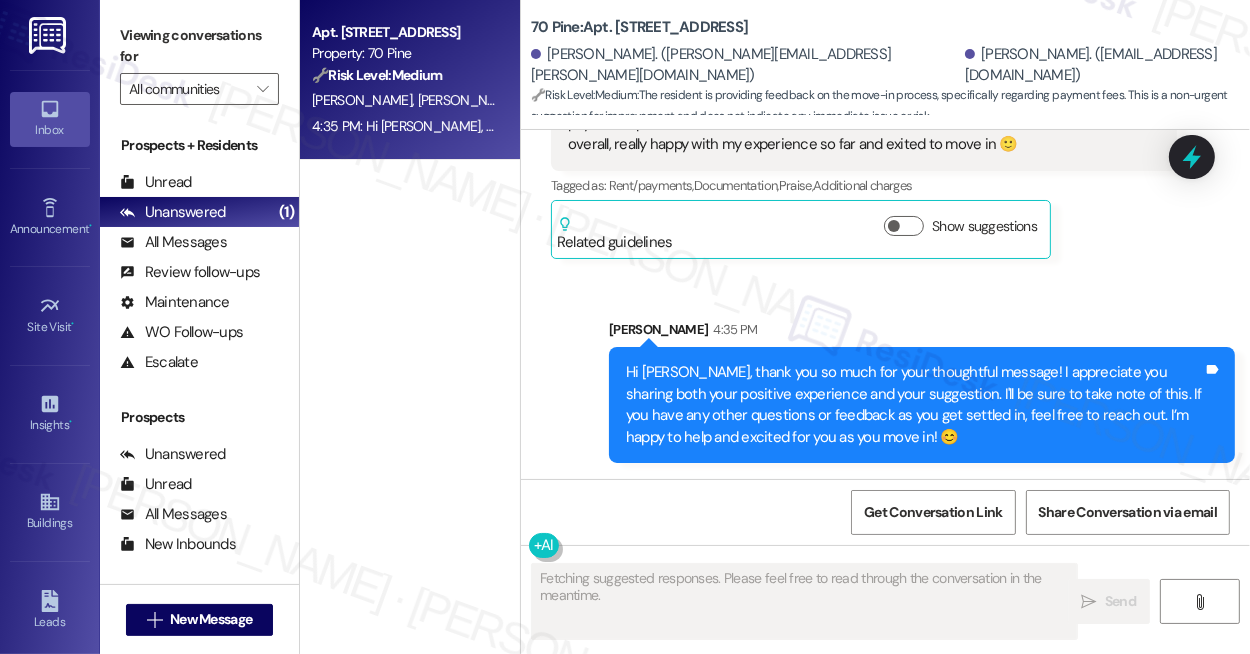 scroll, scrollTop: 762, scrollLeft: 0, axis: vertical 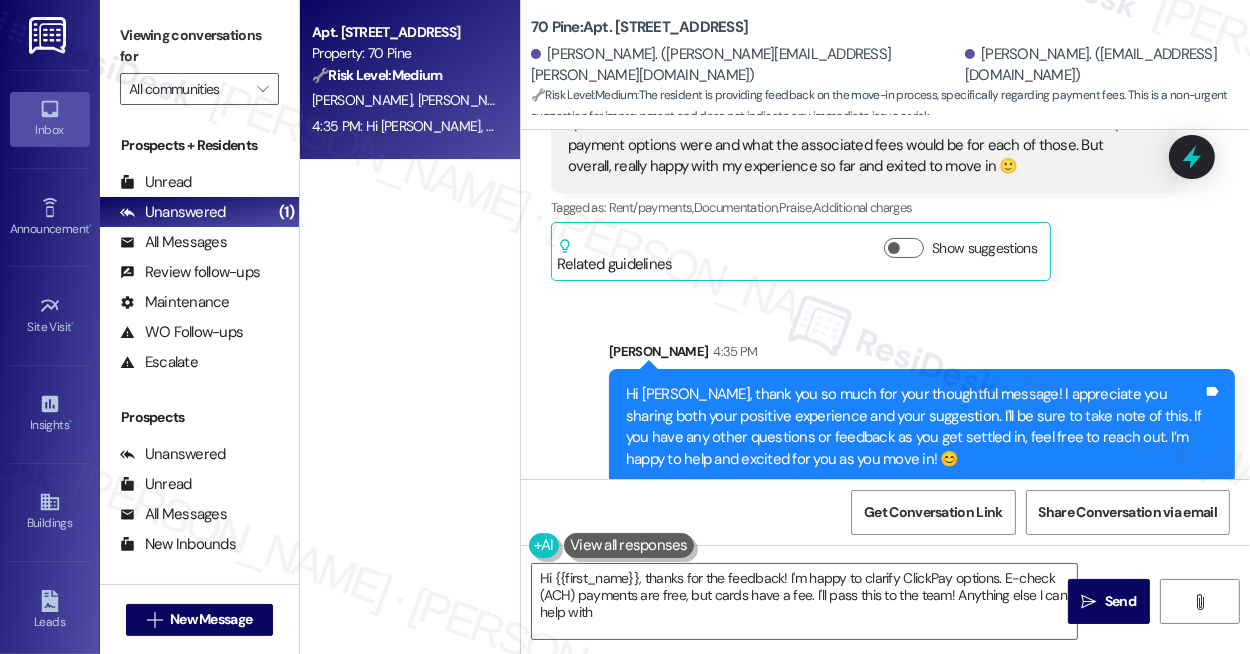 type on "Hi {{first_name}}, thanks for the feedback! I'm happy to clarify ClickPay options. E-check (ACH) payments are free, but cards have a fee. I'll pass this to the team! Anything else I can help with?" 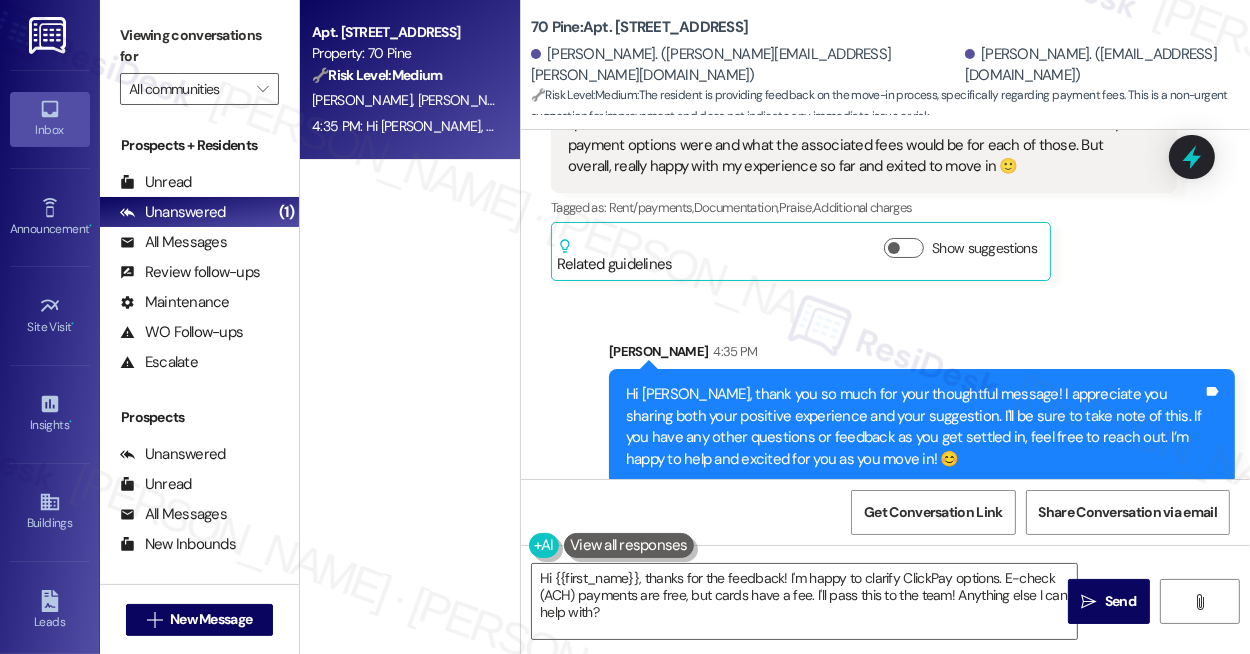 click on "Sent via SMS Sarah 4:35 PM Hi Cody, thank you so much for your thoughtful message! I appreciate you sharing both your positive experience and your suggestion. I'll be sure to take note of this. If you have any other questions or feedback as you get settled in, feel free to reach out. I’m happy to help and excited for you as you move in! 😊 Tags and notes" at bounding box center (885, 398) 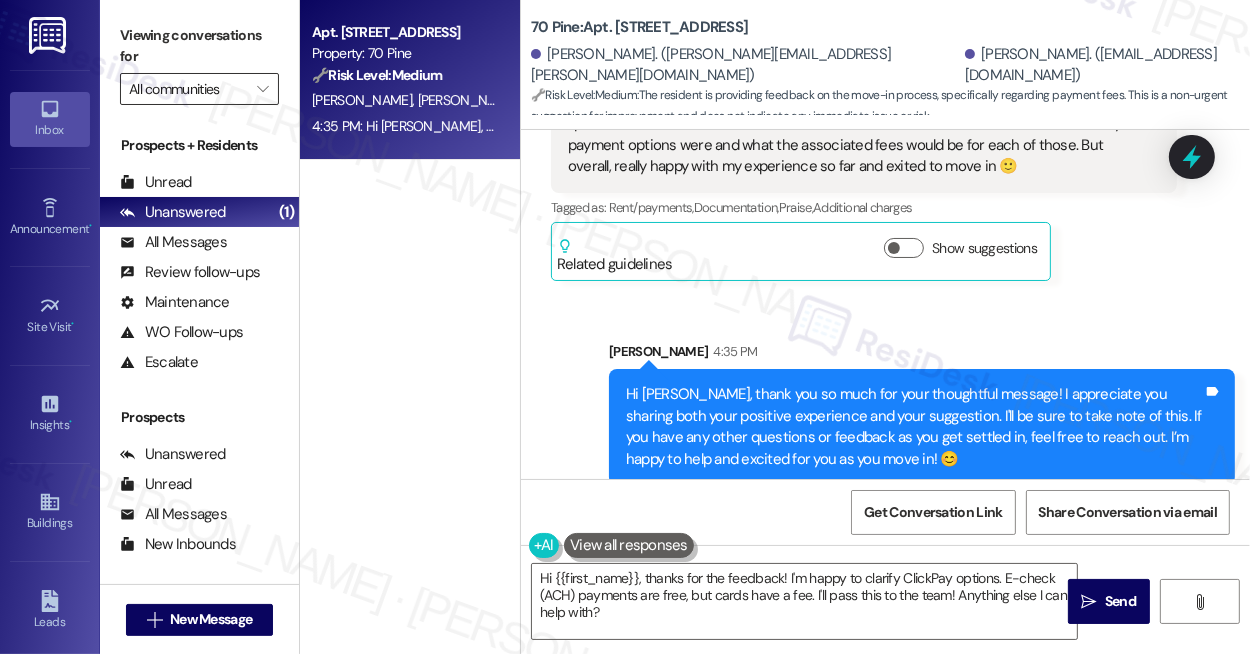 click on "All communities" at bounding box center [188, 89] 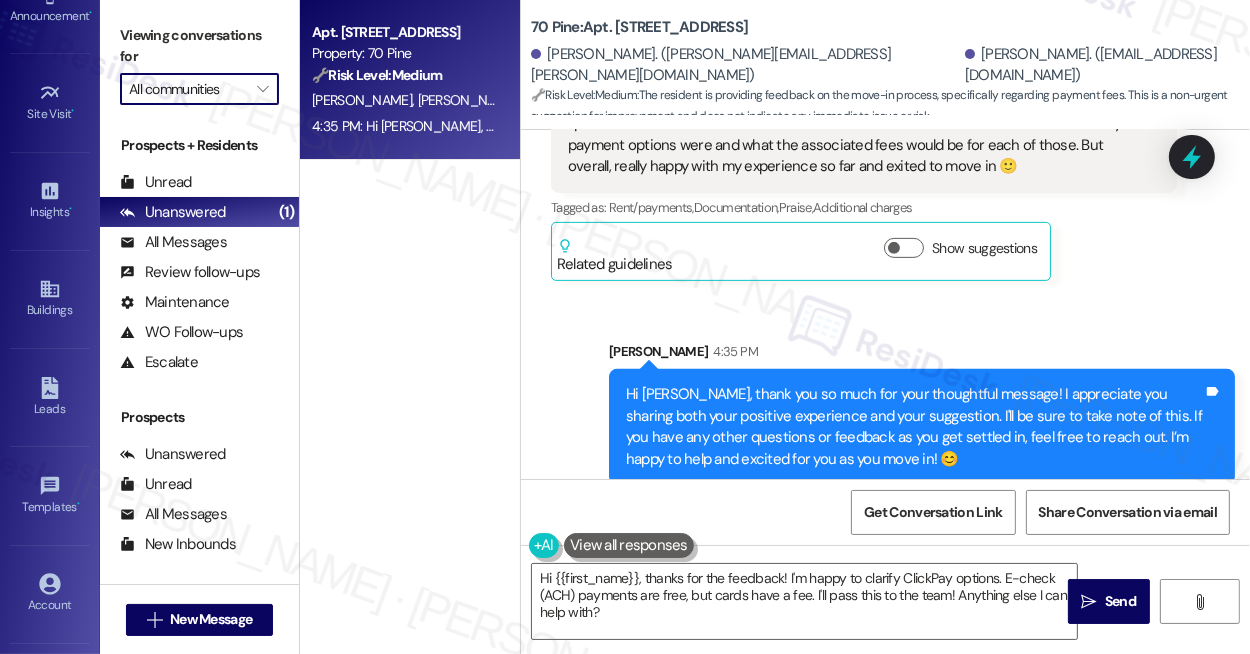 scroll, scrollTop: 293, scrollLeft: 0, axis: vertical 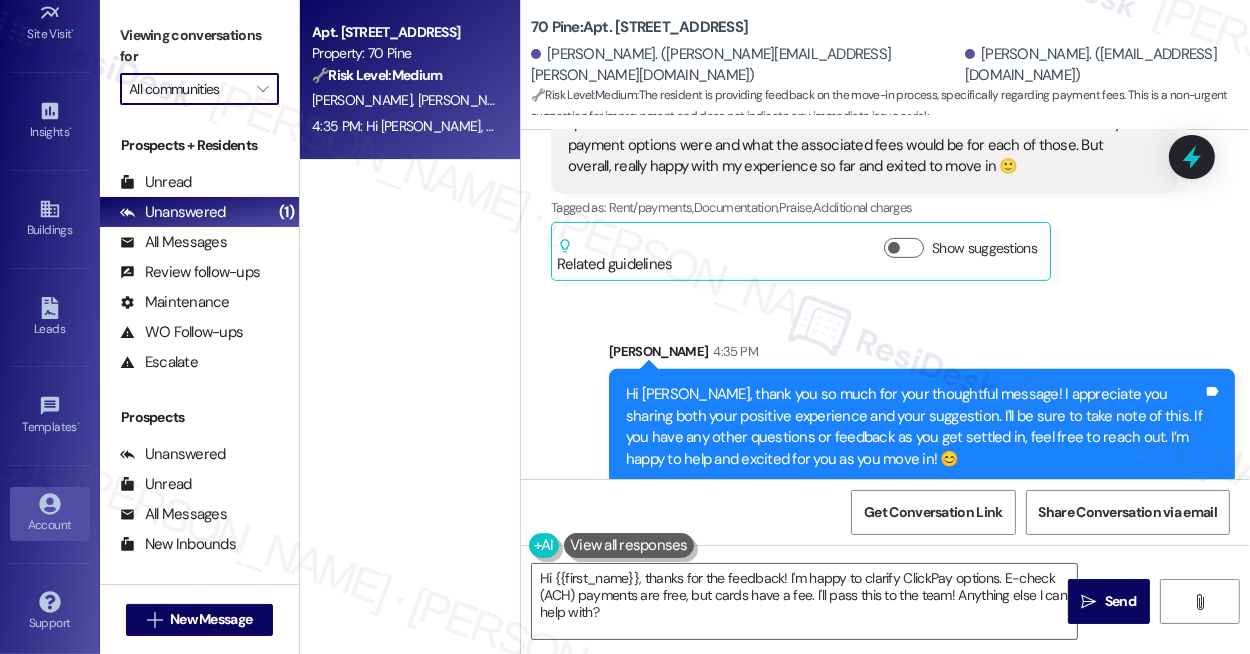 click 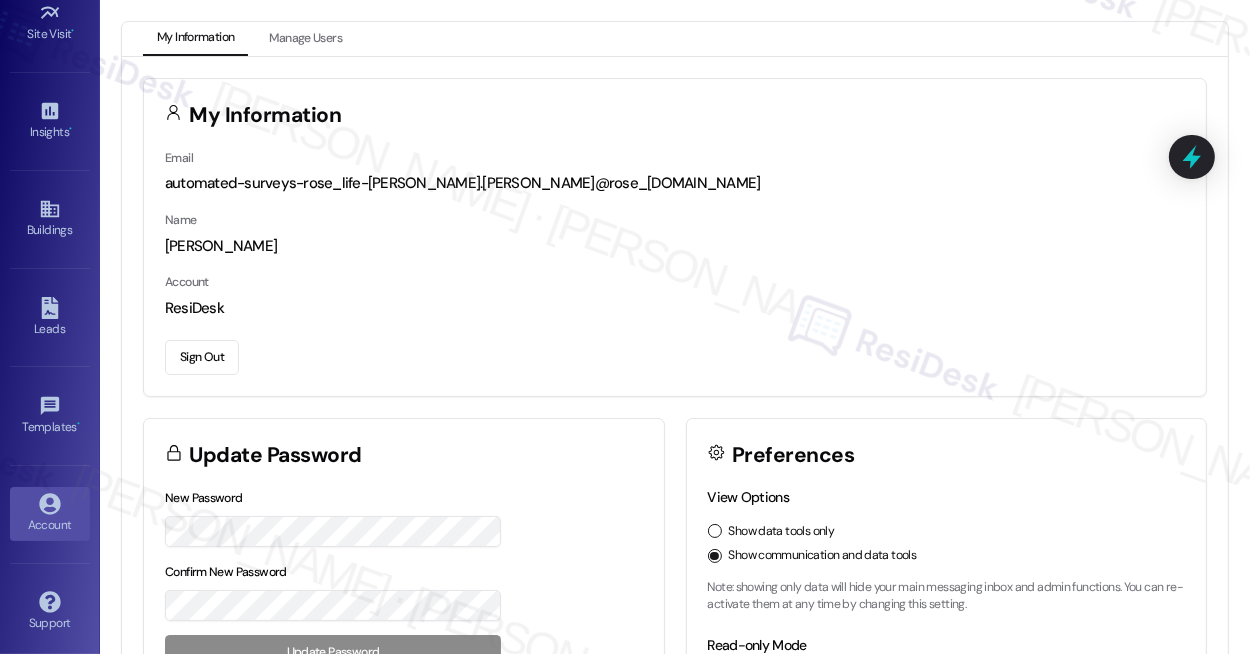 click on "ResiDesk" at bounding box center [675, 308] 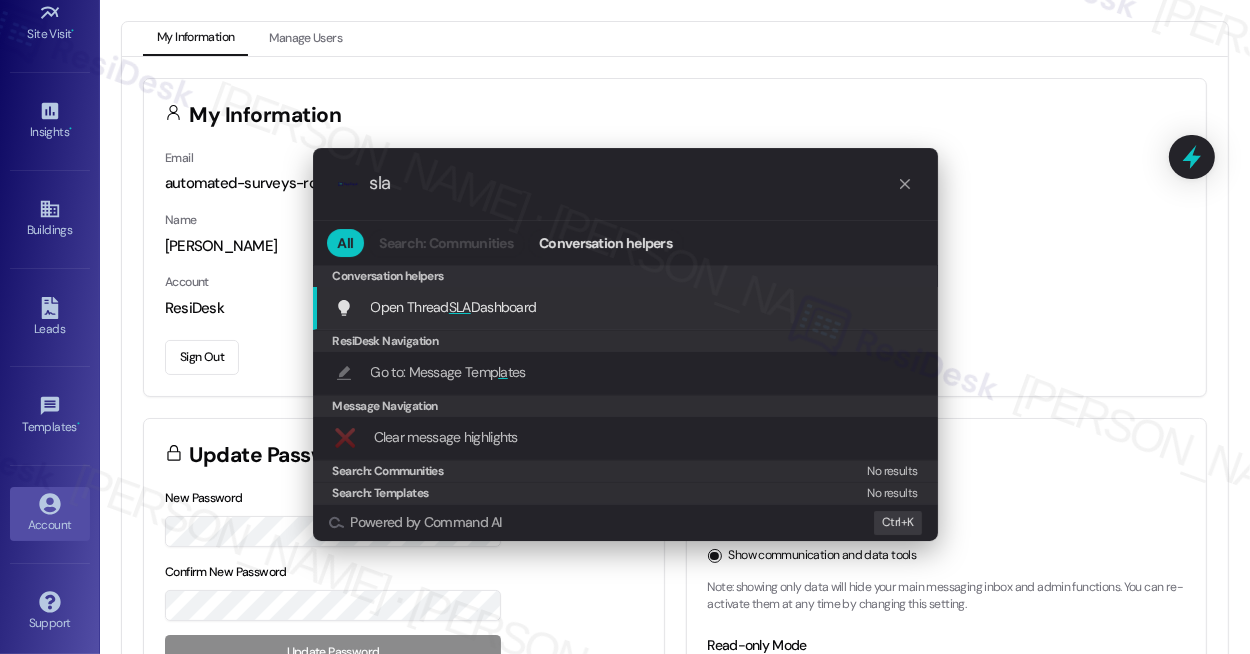 click on "Open Thread  SLA  Dashboard" at bounding box center (454, 307) 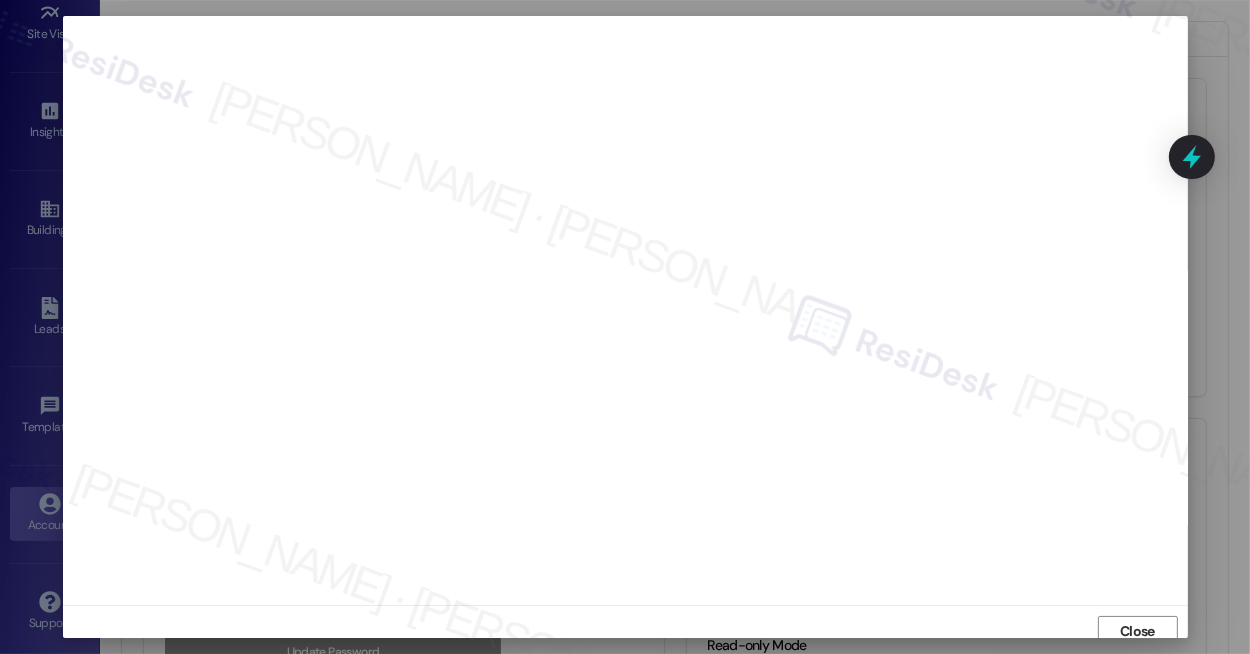 scroll, scrollTop: 9, scrollLeft: 0, axis: vertical 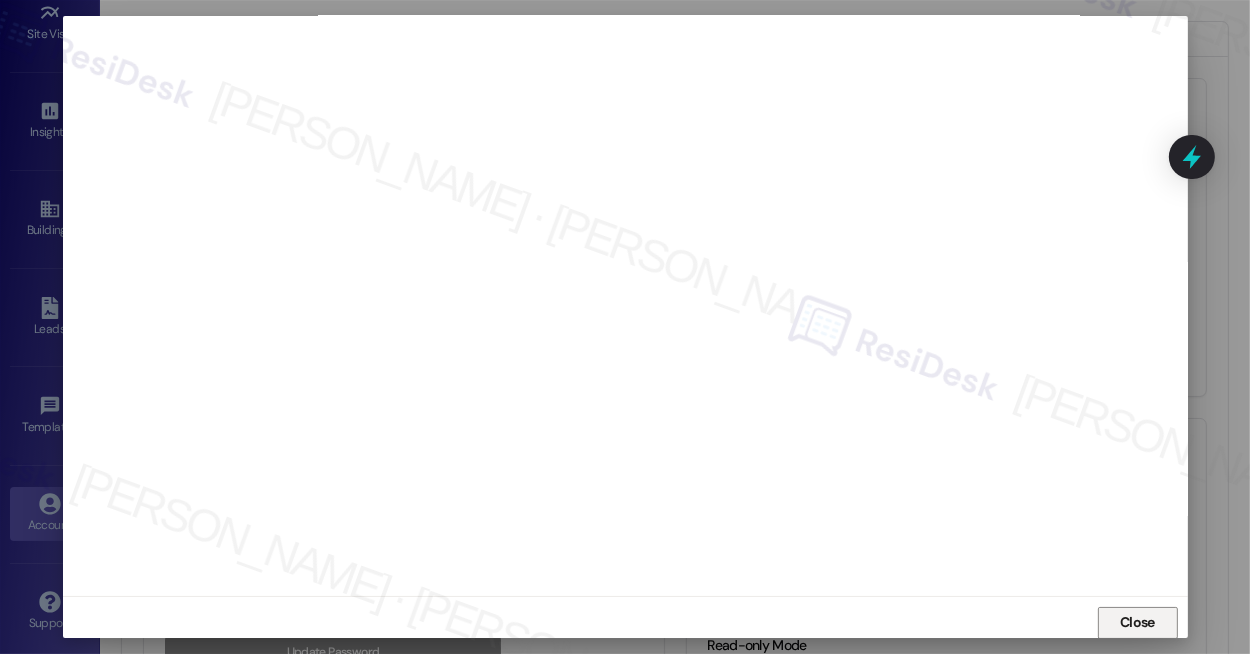 click on "Close" at bounding box center [1137, 623] 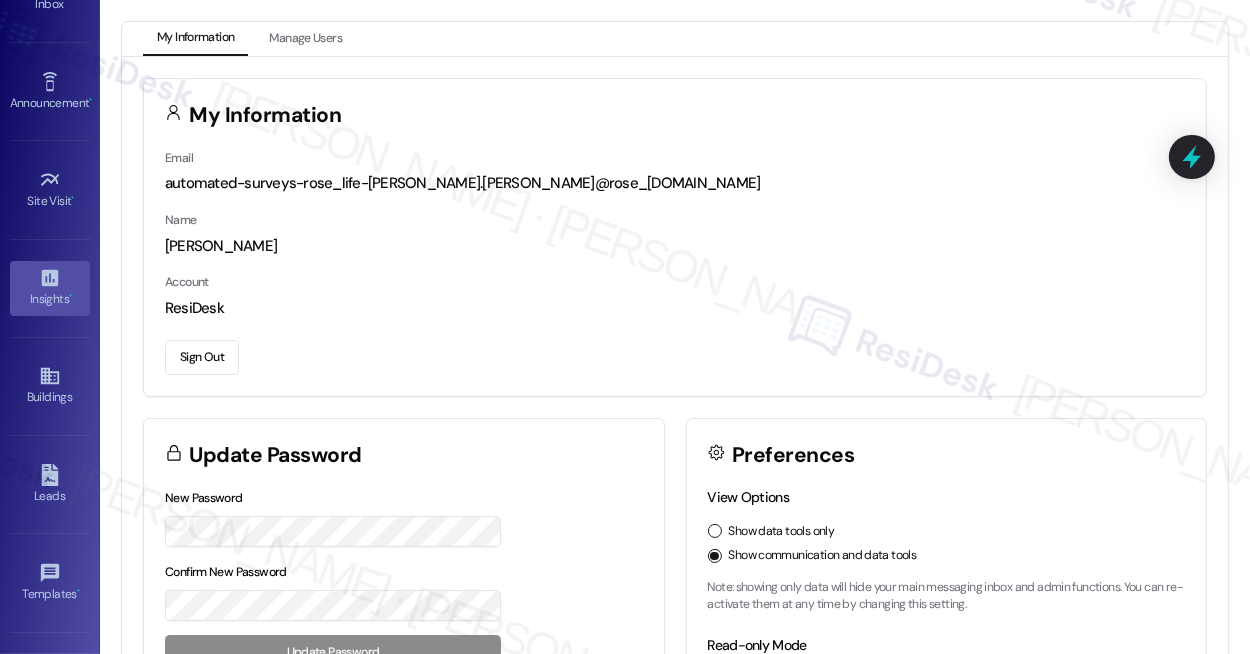 scroll, scrollTop: 0, scrollLeft: 0, axis: both 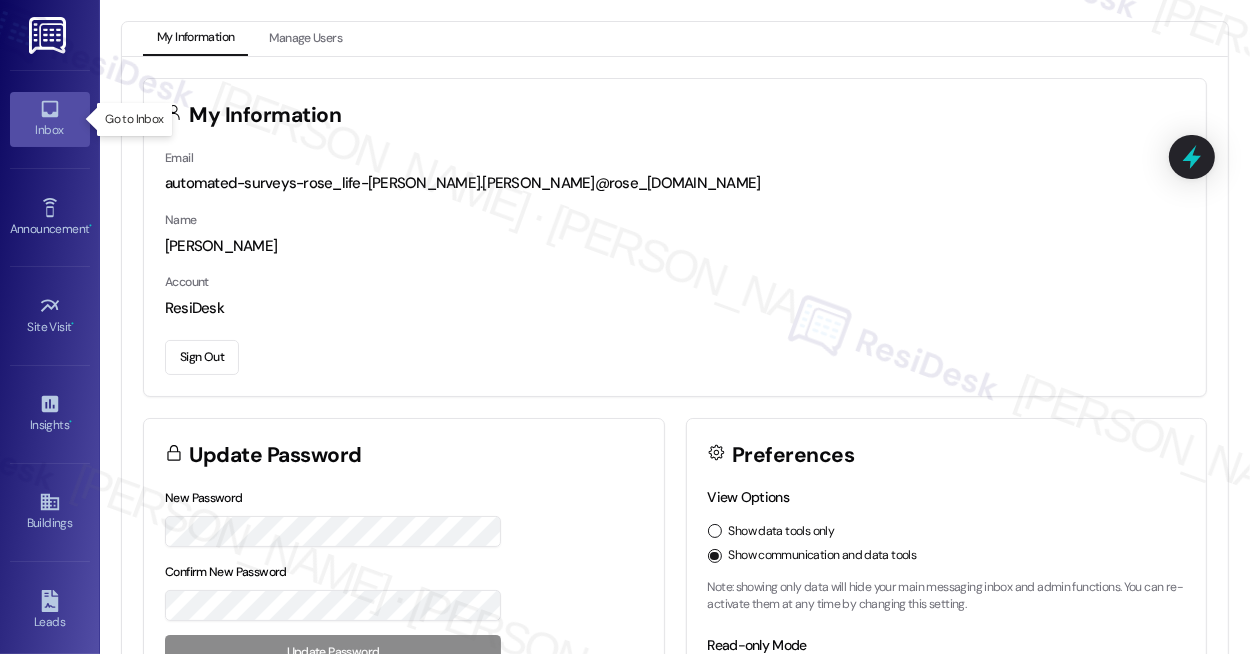 click 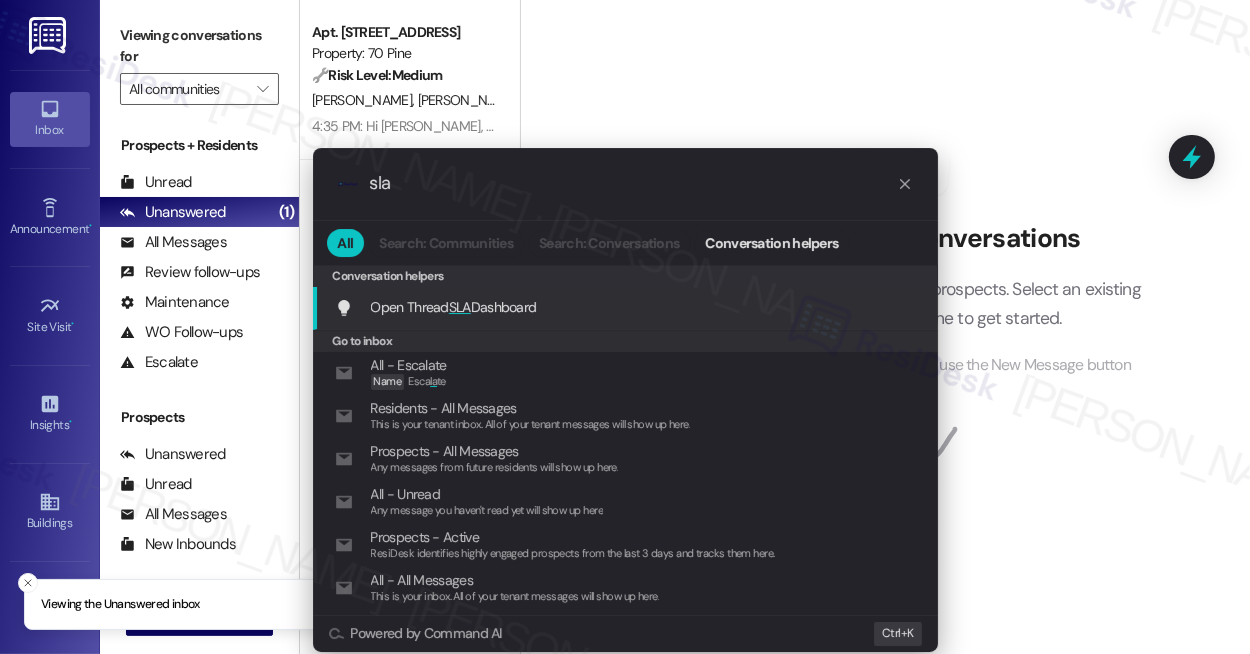 type on "sla" 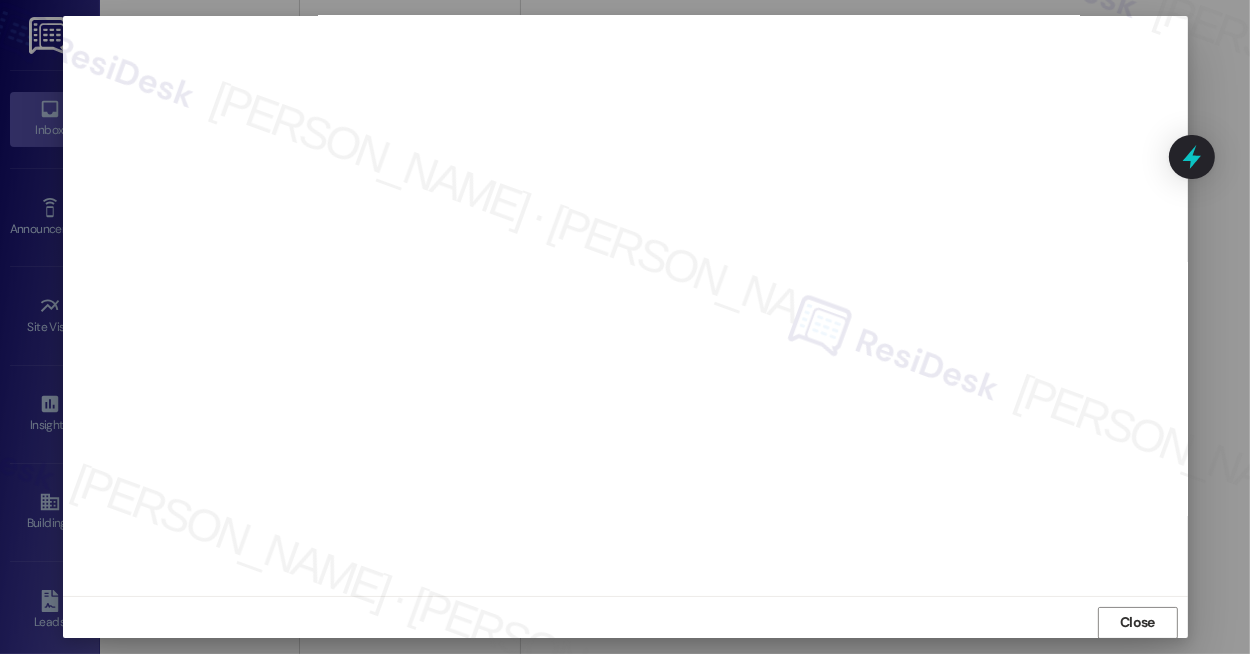 scroll, scrollTop: 0, scrollLeft: 0, axis: both 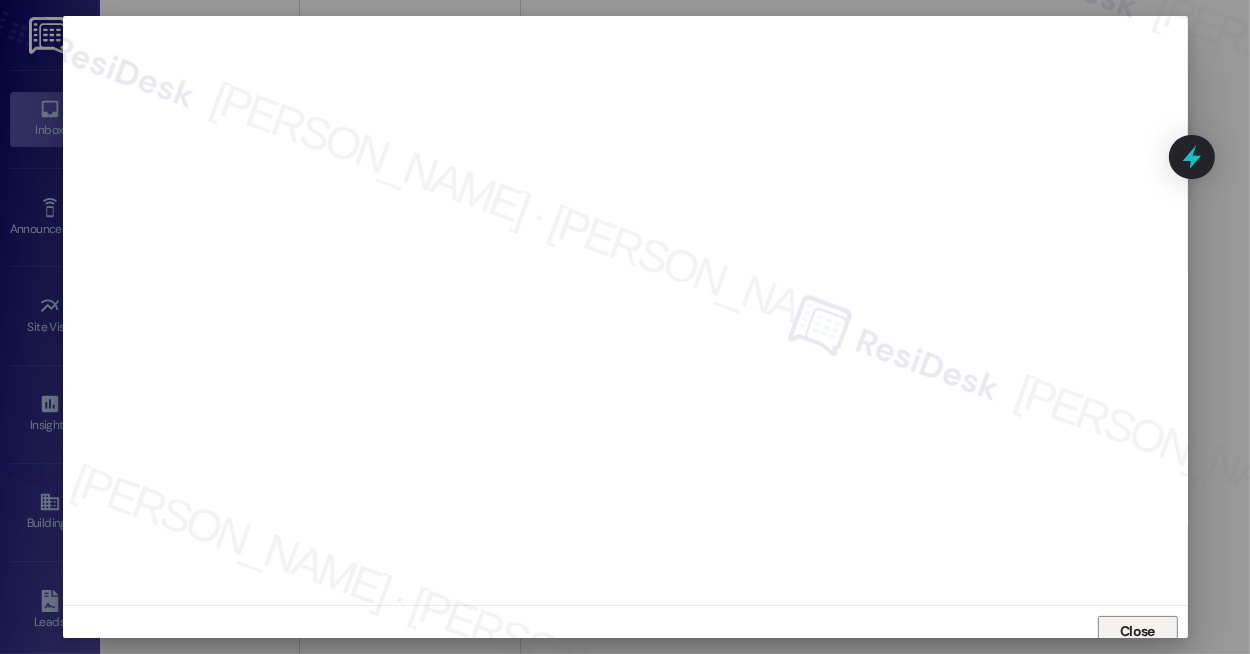 click on "Close" at bounding box center [1137, 631] 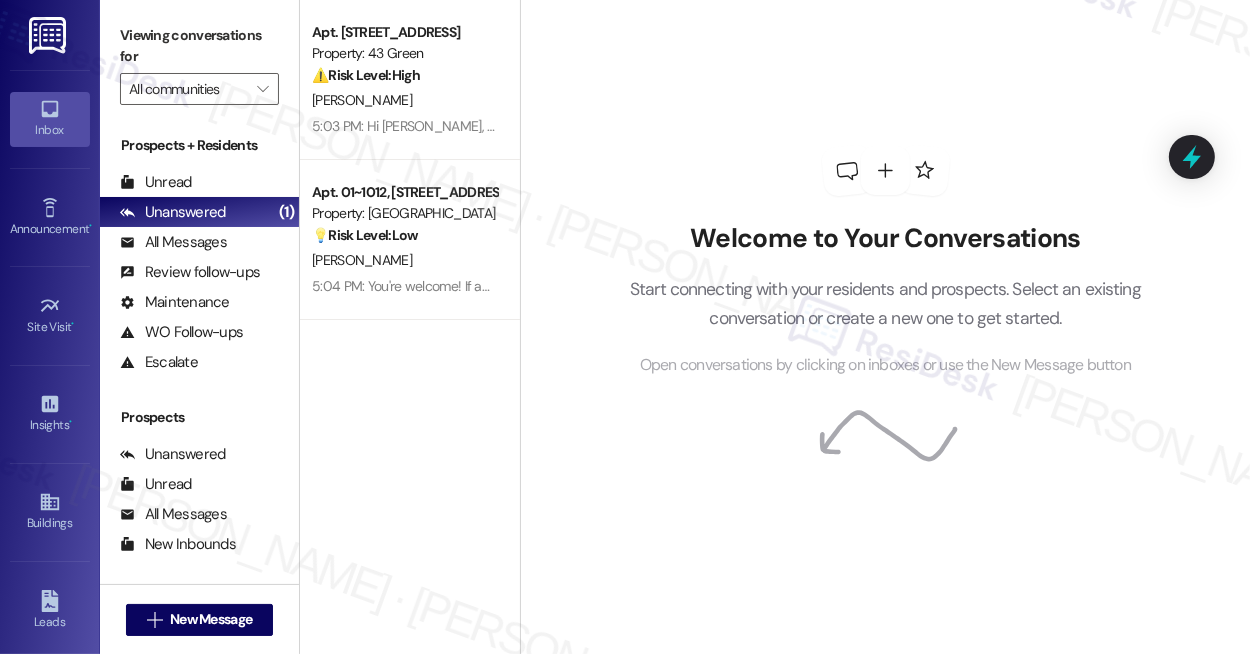 click on "Open conversations by clicking on inboxes or use the New Message button" at bounding box center (885, 365) 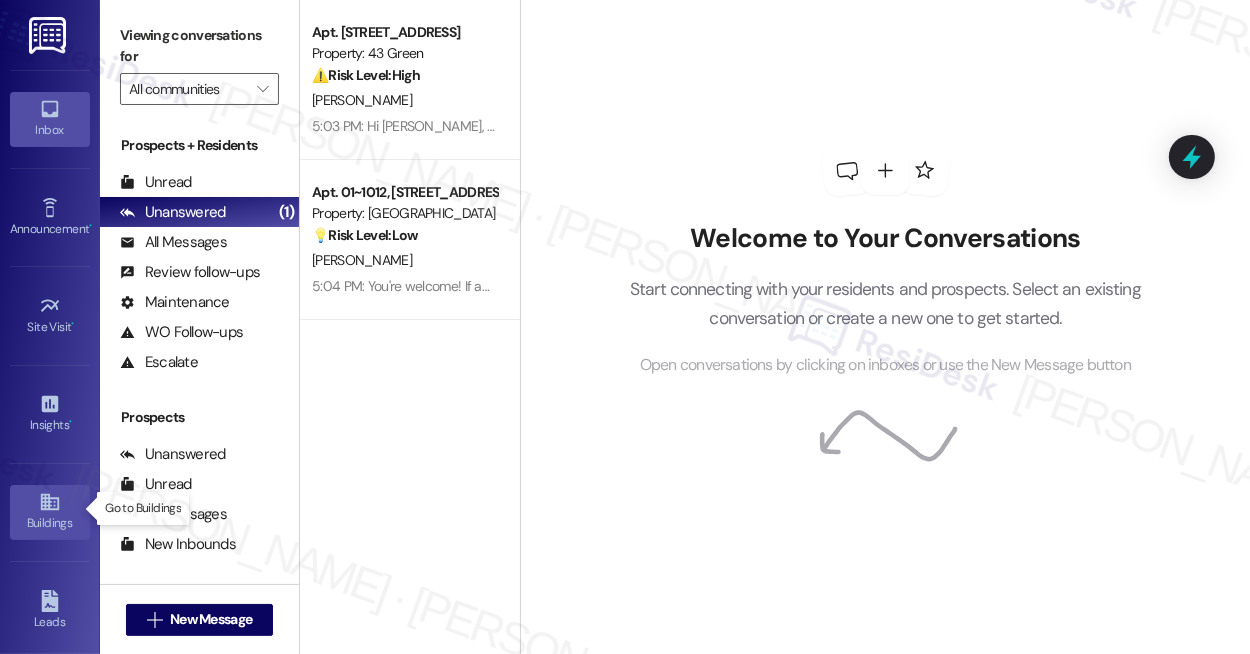click on "Buildings" at bounding box center [50, 523] 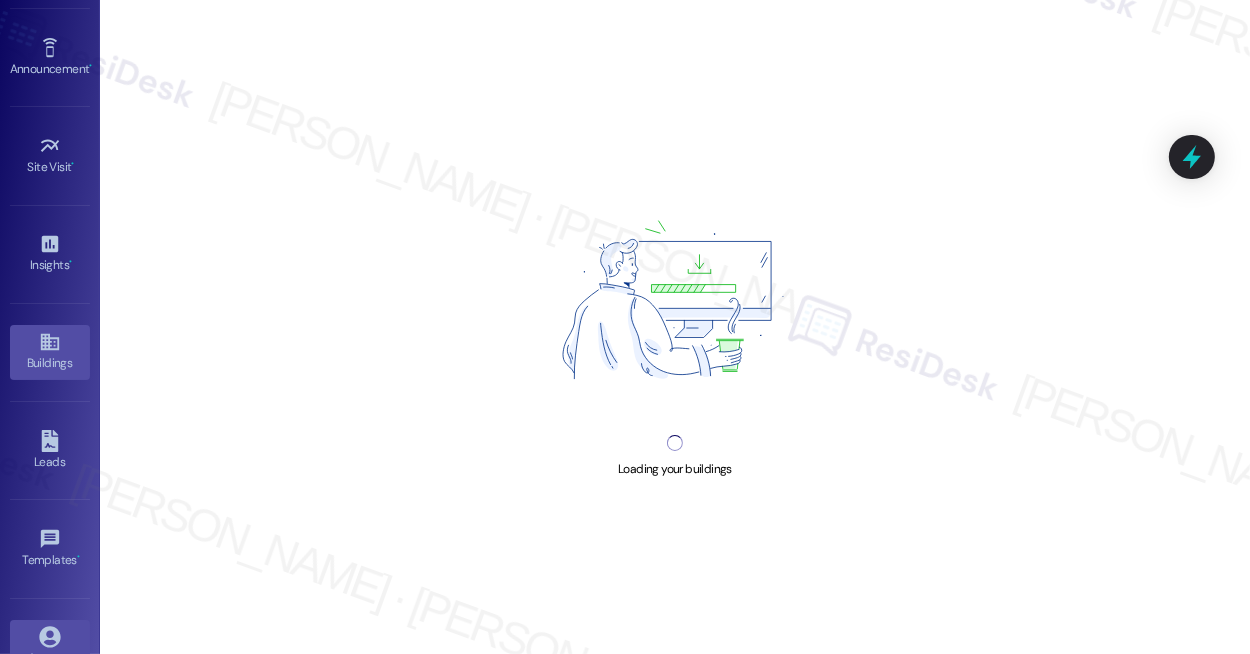 scroll, scrollTop: 293, scrollLeft: 0, axis: vertical 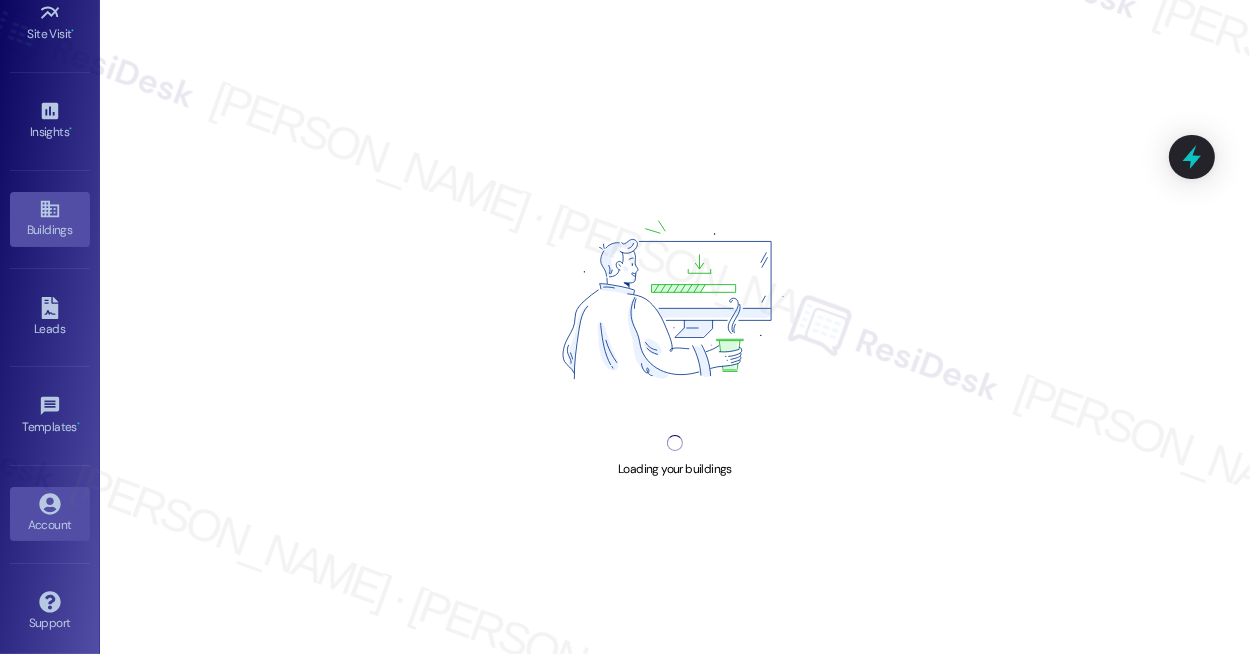 click 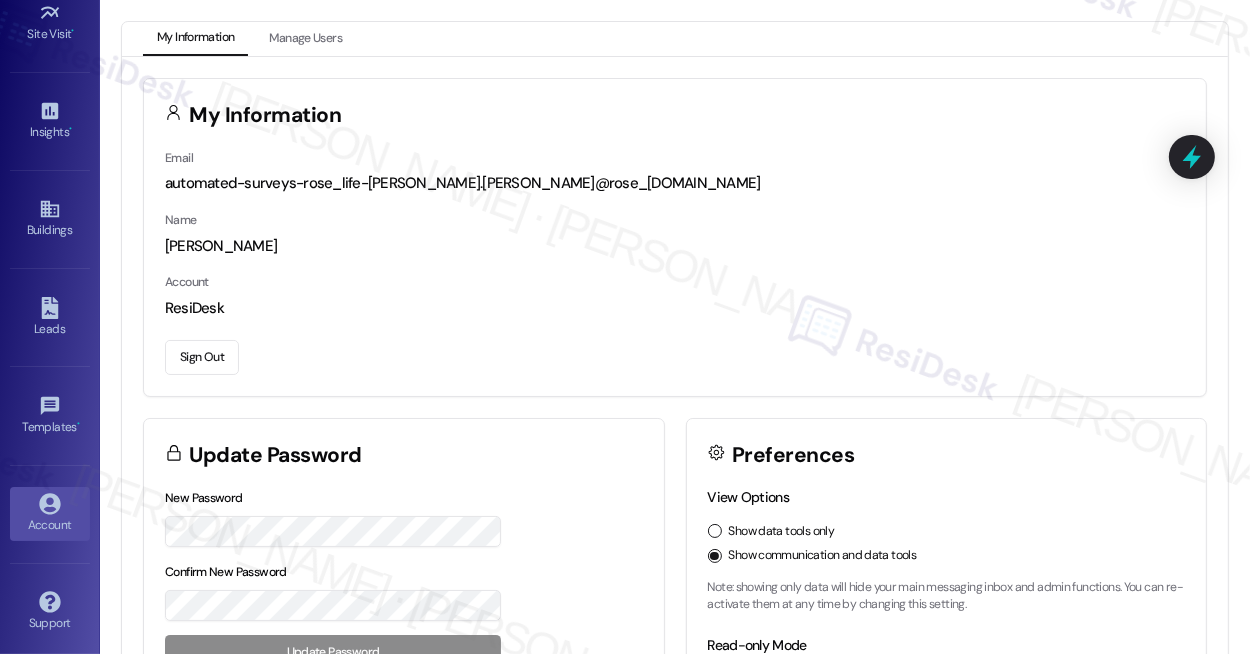 click on "Sign Out" at bounding box center (202, 357) 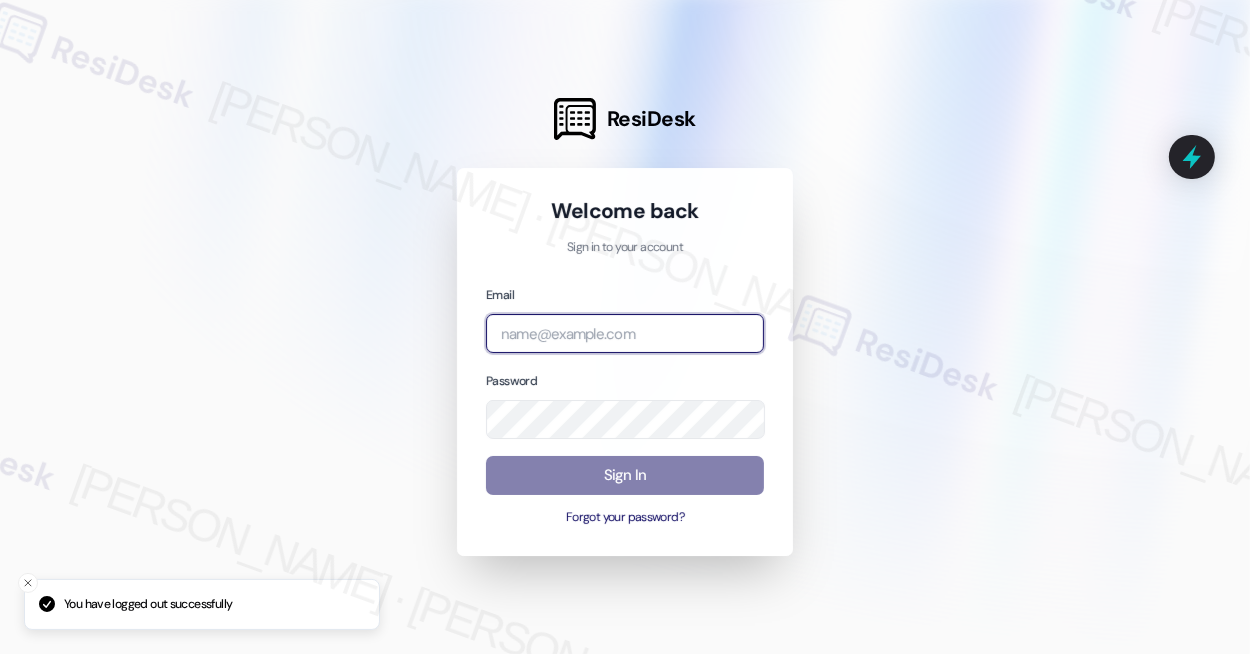 drag, startPoint x: 578, startPoint y: 350, endPoint x: 608, endPoint y: 349, distance: 30.016663 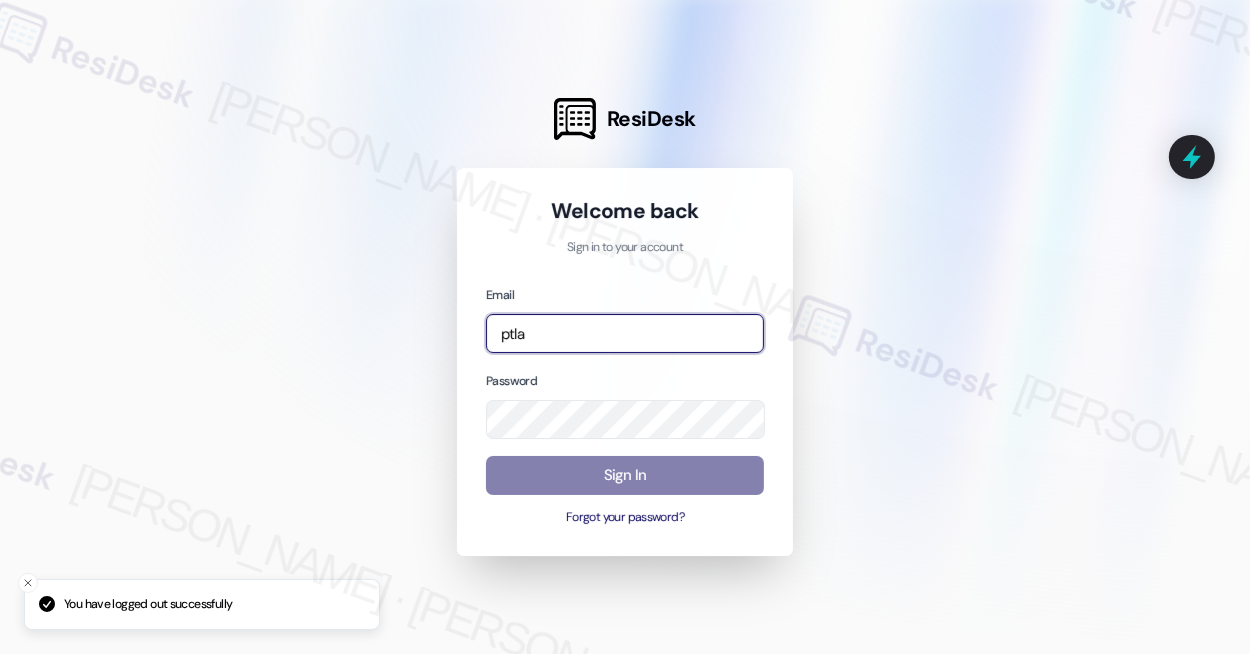 type on "automated-surveys-ptla-katrina.lopez@ptla.com" 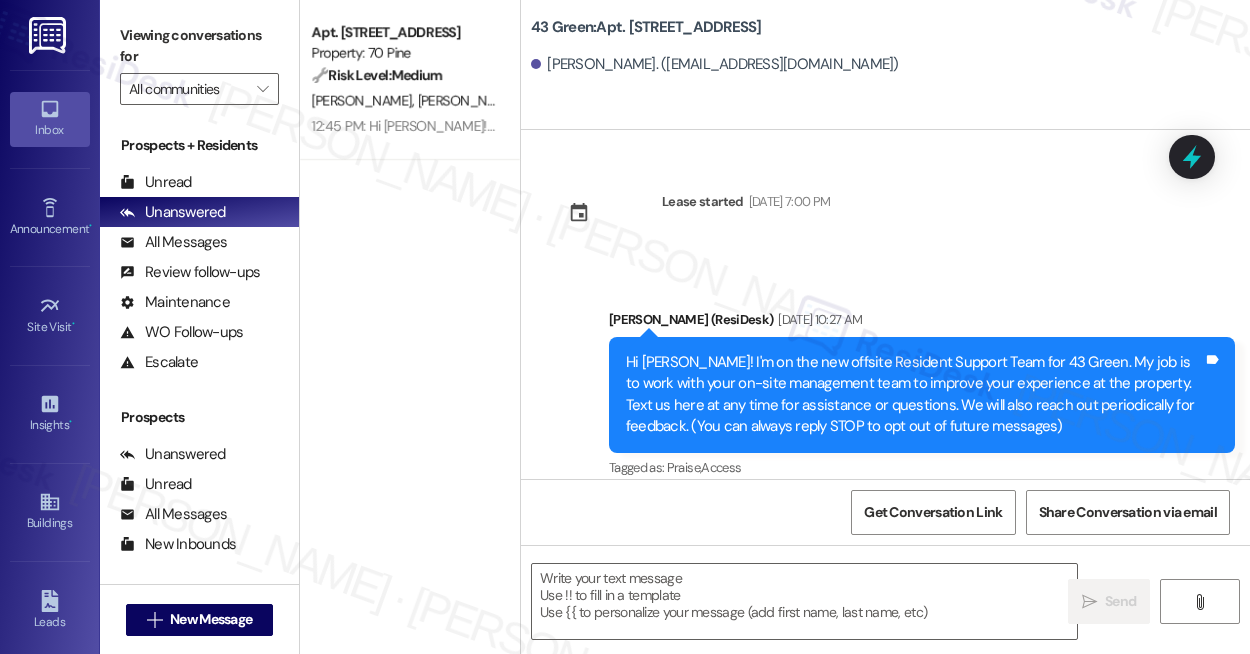 scroll, scrollTop: 0, scrollLeft: 0, axis: both 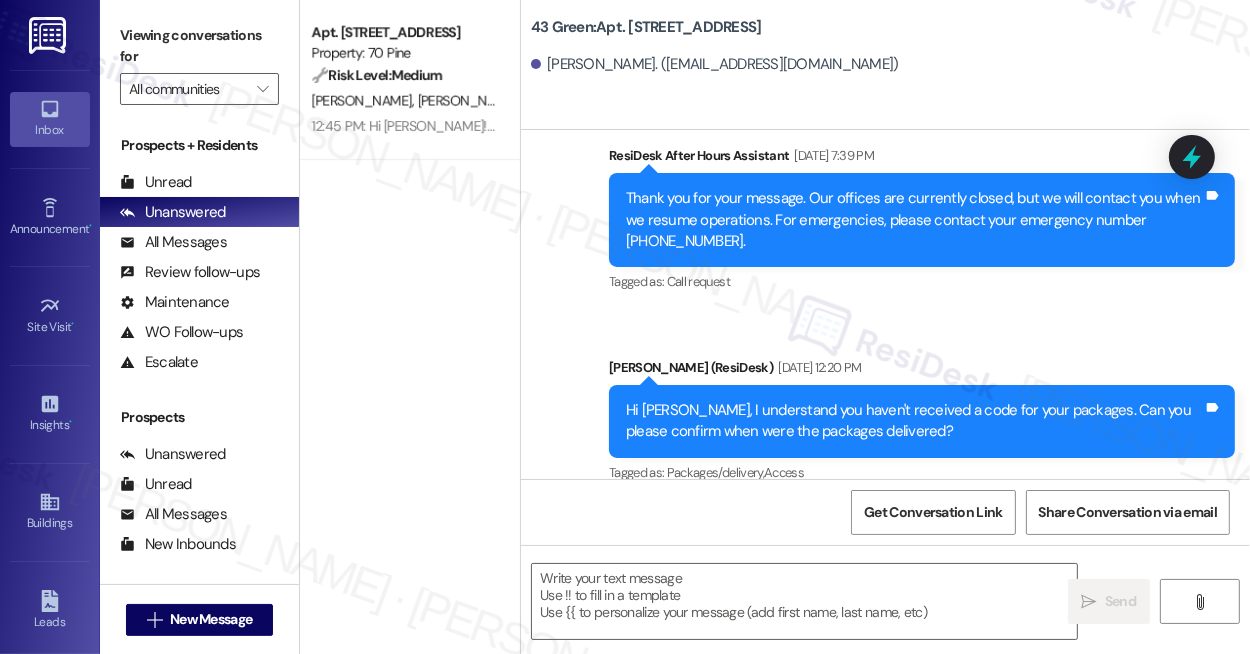 click on "Hi [PERSON_NAME], I understand you haven't received a code for your packages. Can you please confirm when were the packages delivered?" at bounding box center (914, 421) 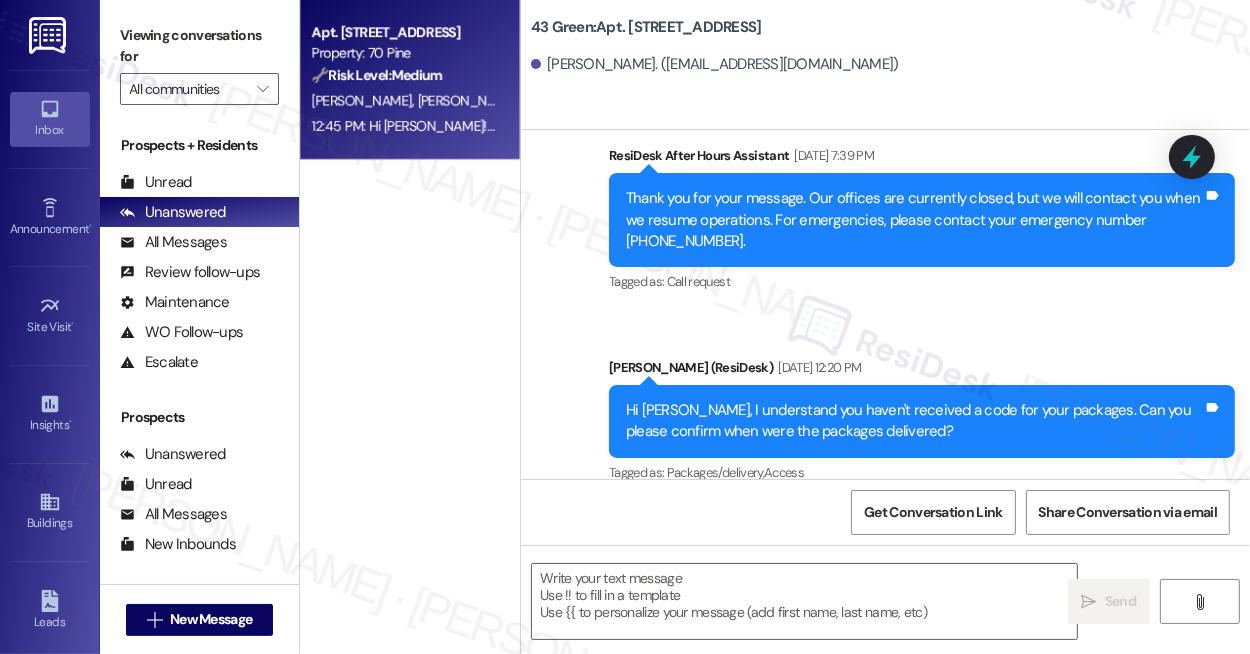 click on "[PERSON_NAME] [PERSON_NAME]" at bounding box center (404, 100) 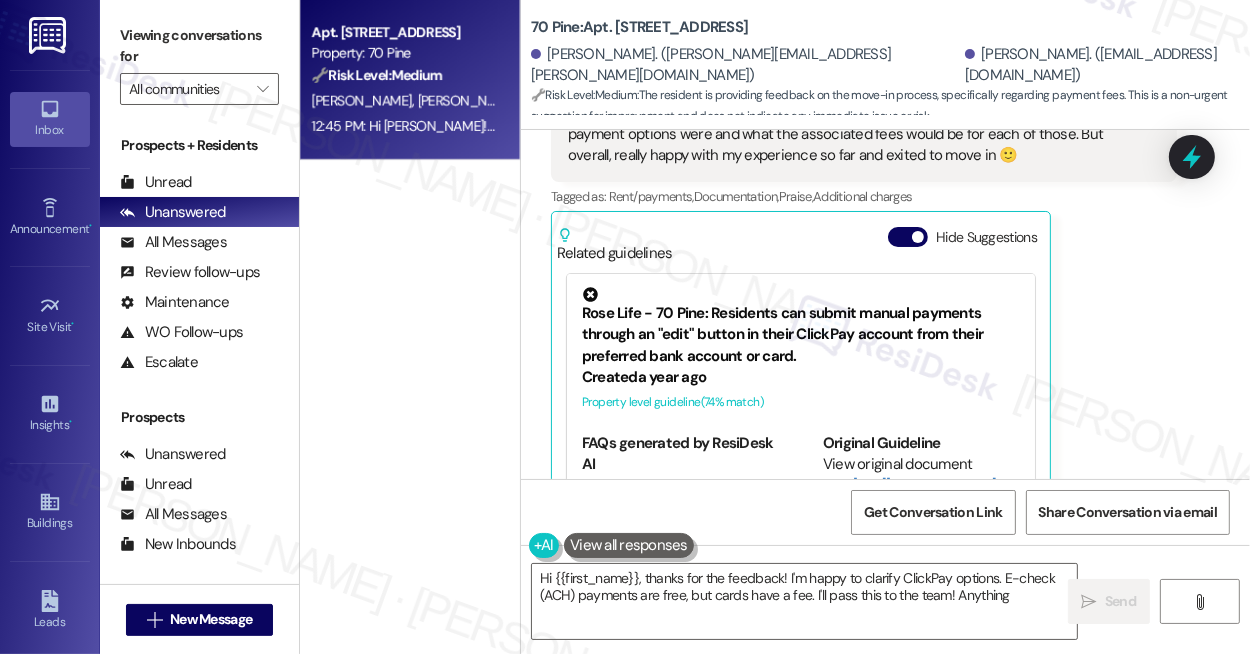 scroll, scrollTop: 819, scrollLeft: 0, axis: vertical 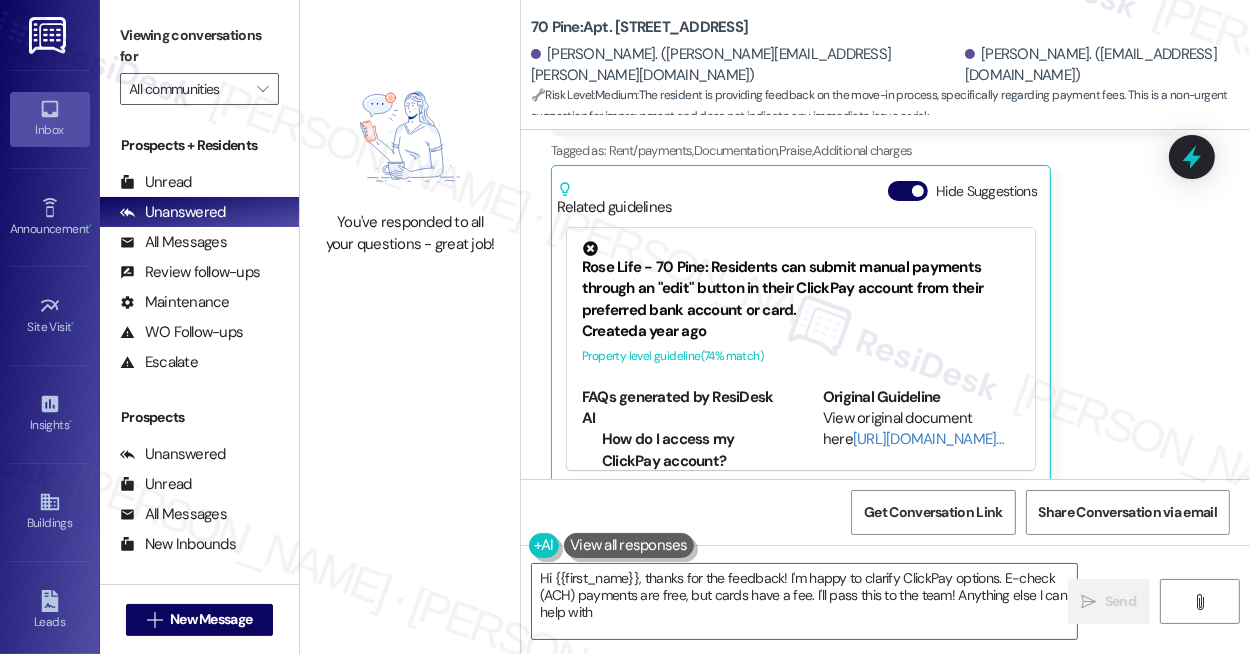 type on "Hi {{first_name}}, thanks for the feedback! I'm happy to clarify ClickPay options. E-check (ACH) payments are free, but cards have a fee. I'll pass this to the team! Anything else I can help with?" 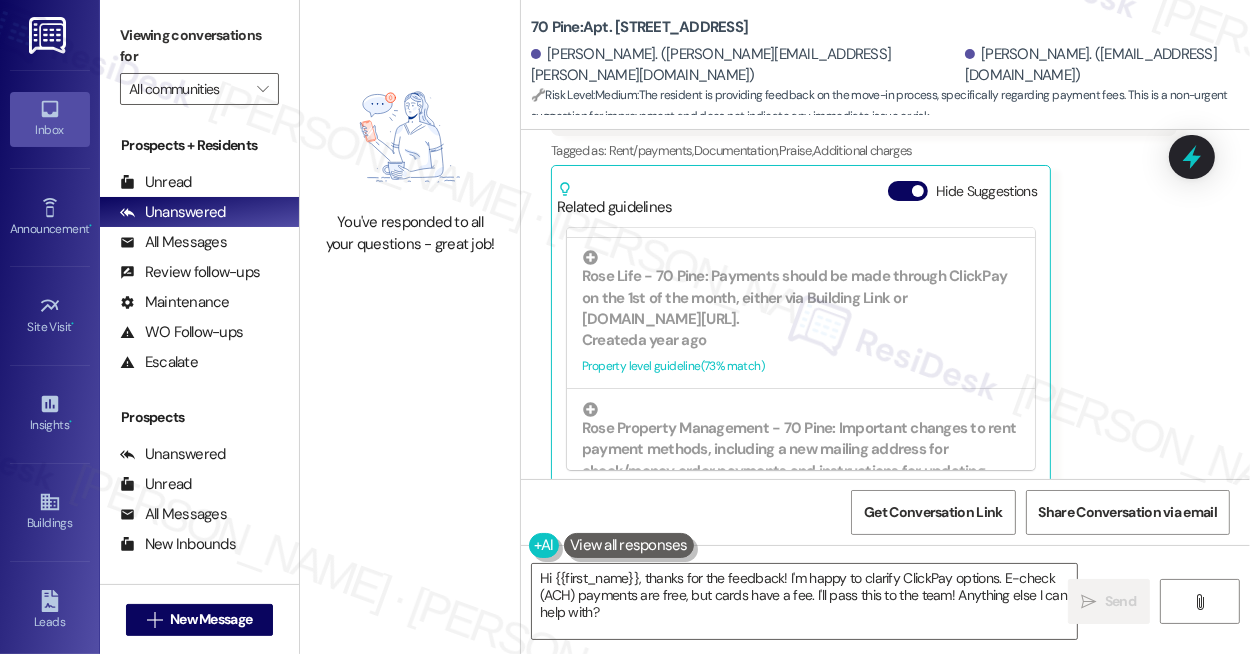 scroll, scrollTop: 636, scrollLeft: 0, axis: vertical 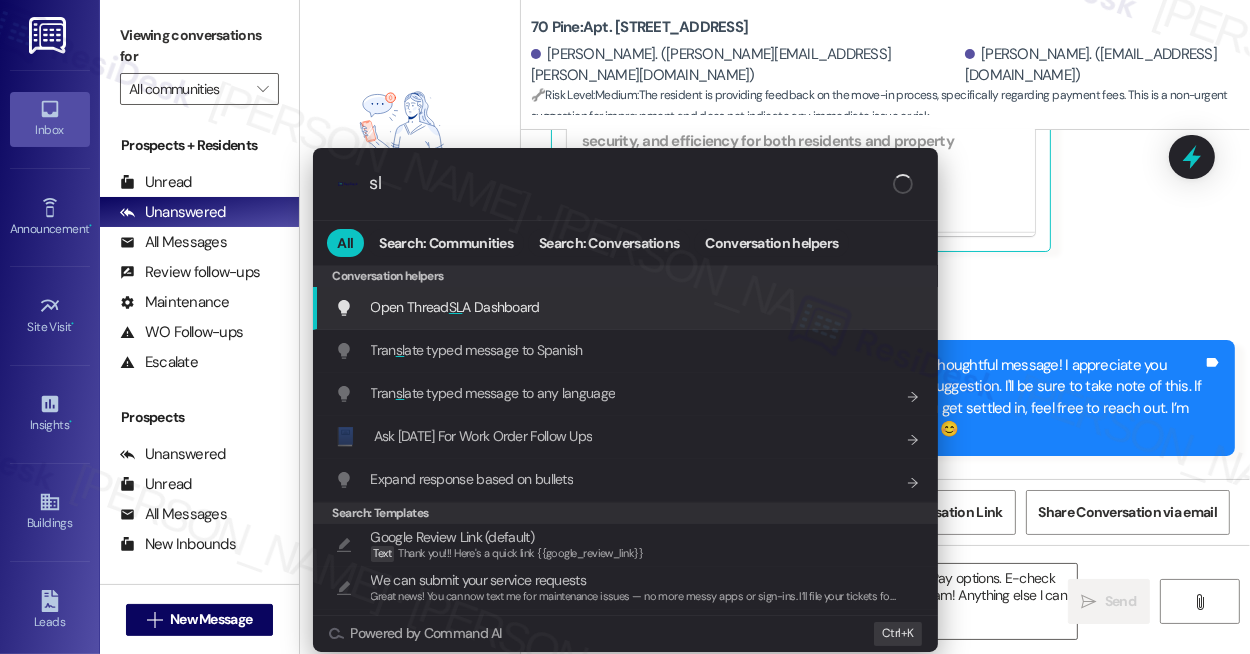 type on "sla" 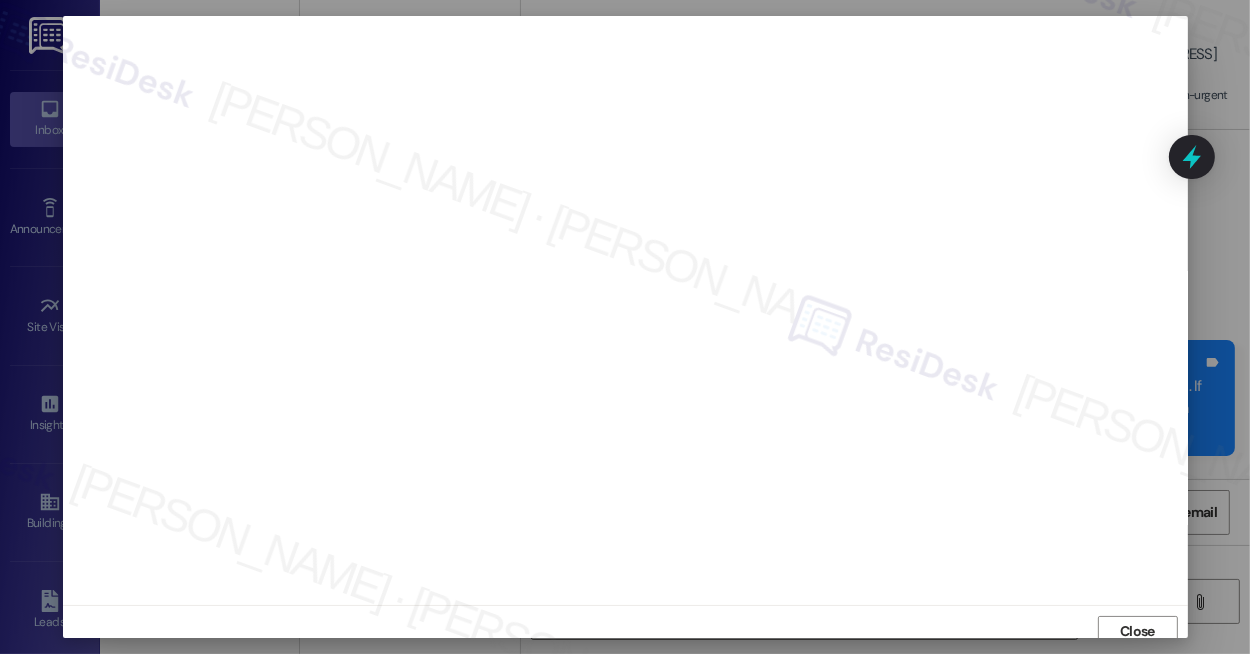 scroll, scrollTop: 9, scrollLeft: 0, axis: vertical 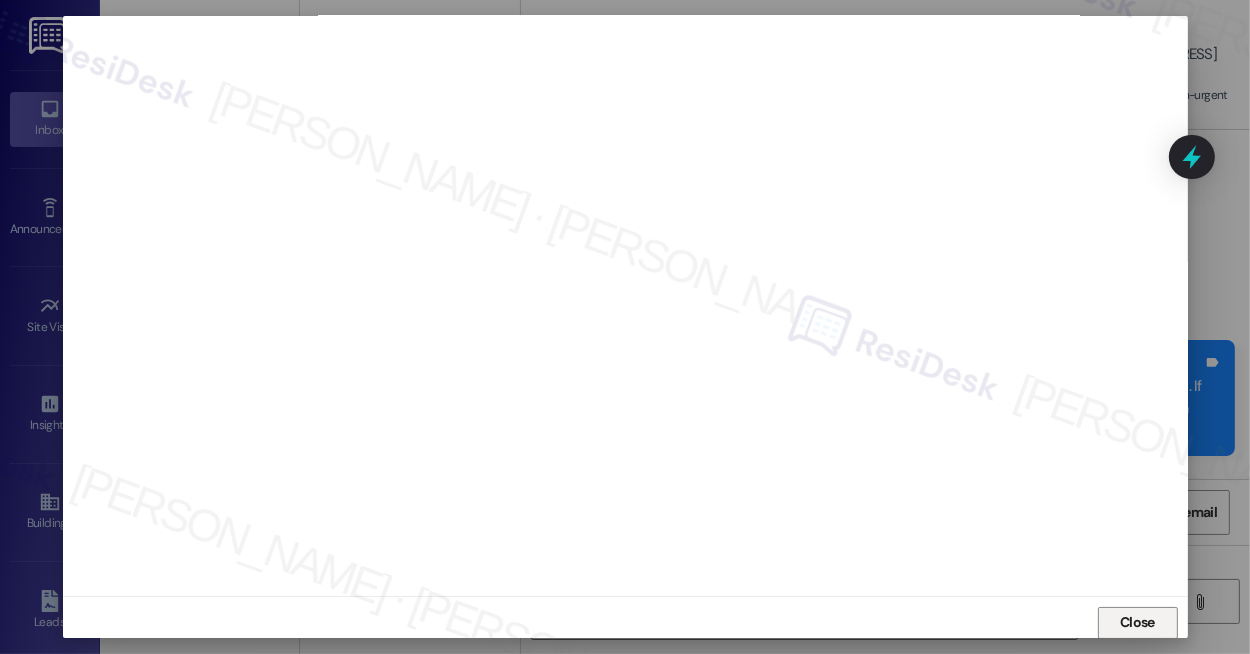click on "Close" at bounding box center [1137, 622] 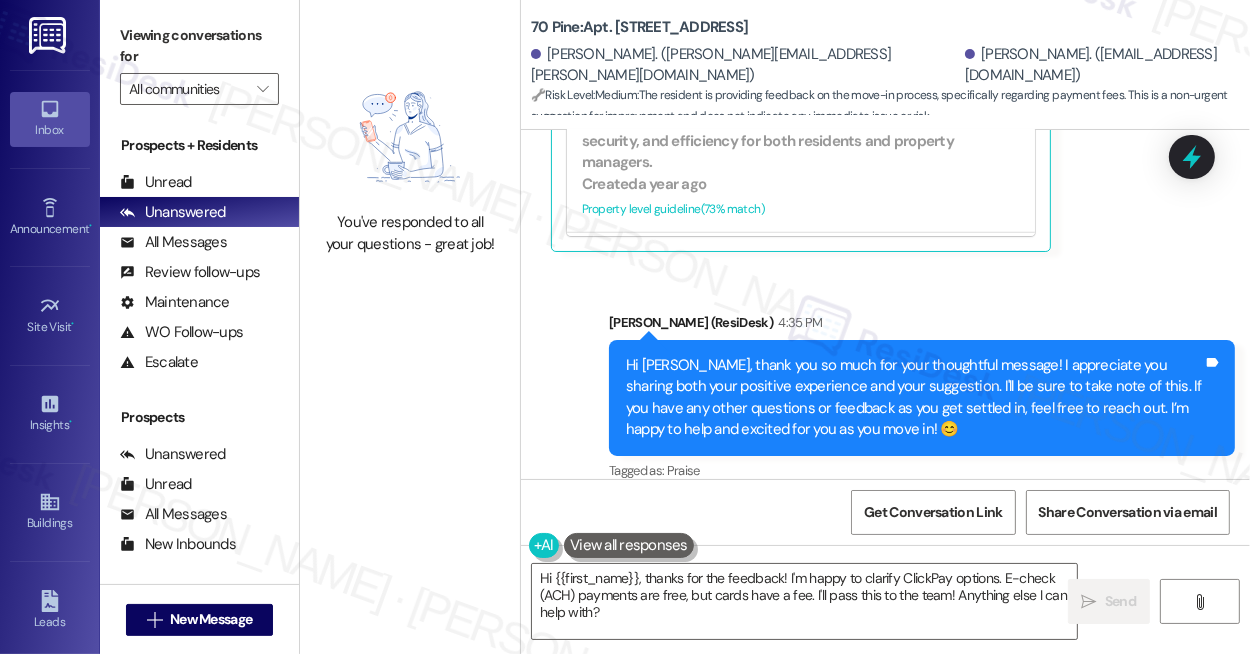 drag, startPoint x: 1047, startPoint y: 312, endPoint x: 1034, endPoint y: 312, distance: 13 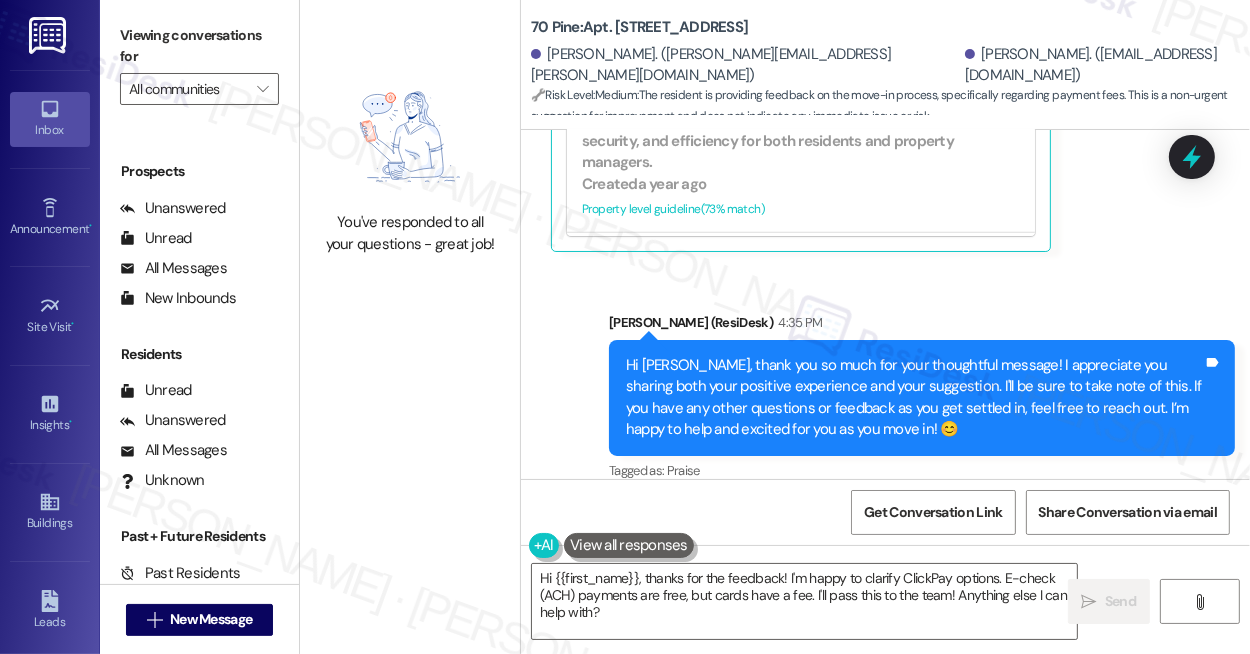 scroll, scrollTop: 293, scrollLeft: 0, axis: vertical 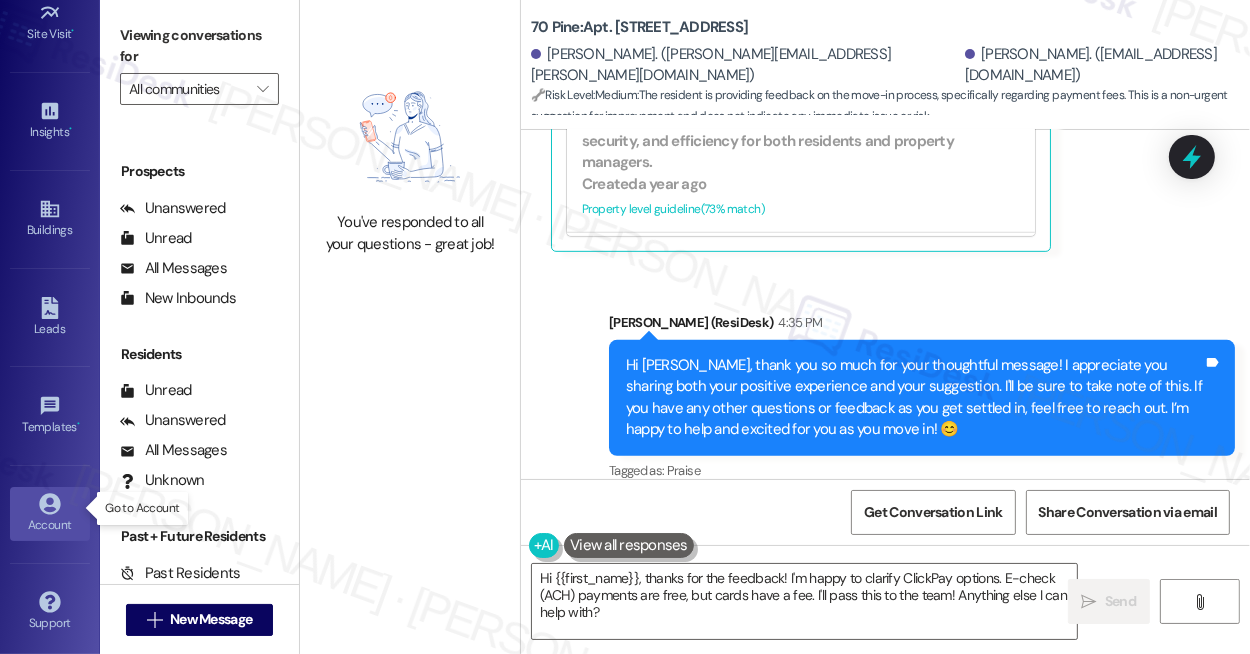 click on "Account" at bounding box center [50, 525] 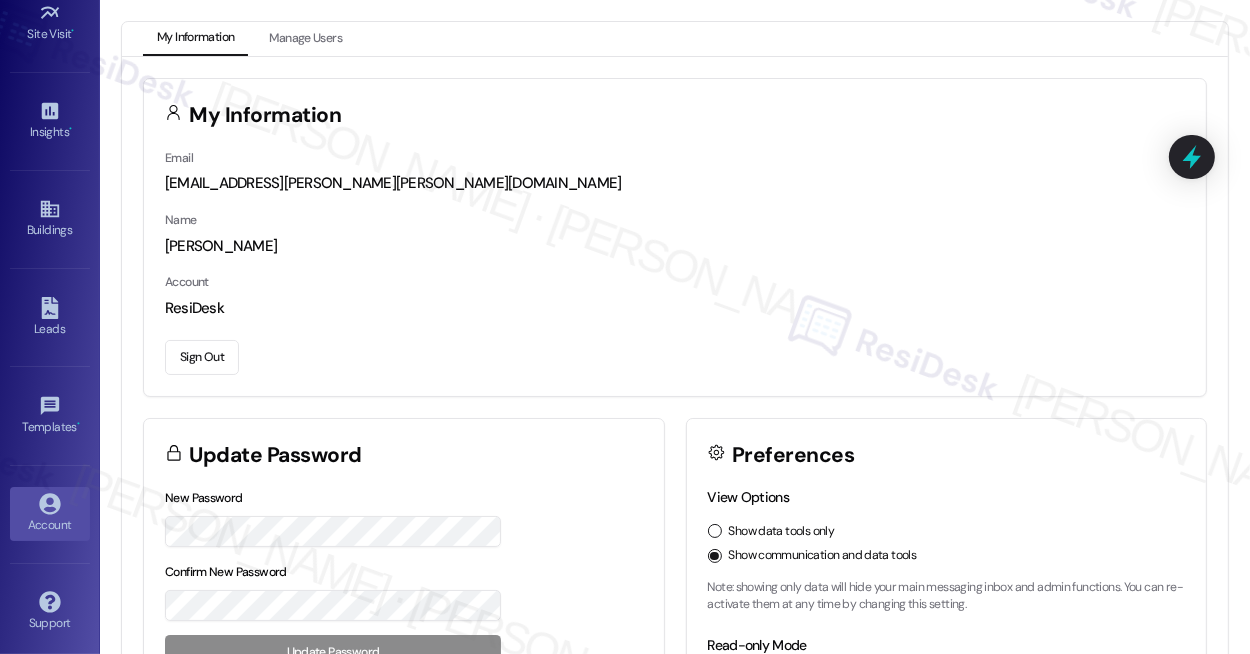 click on "Sign Out" at bounding box center (202, 357) 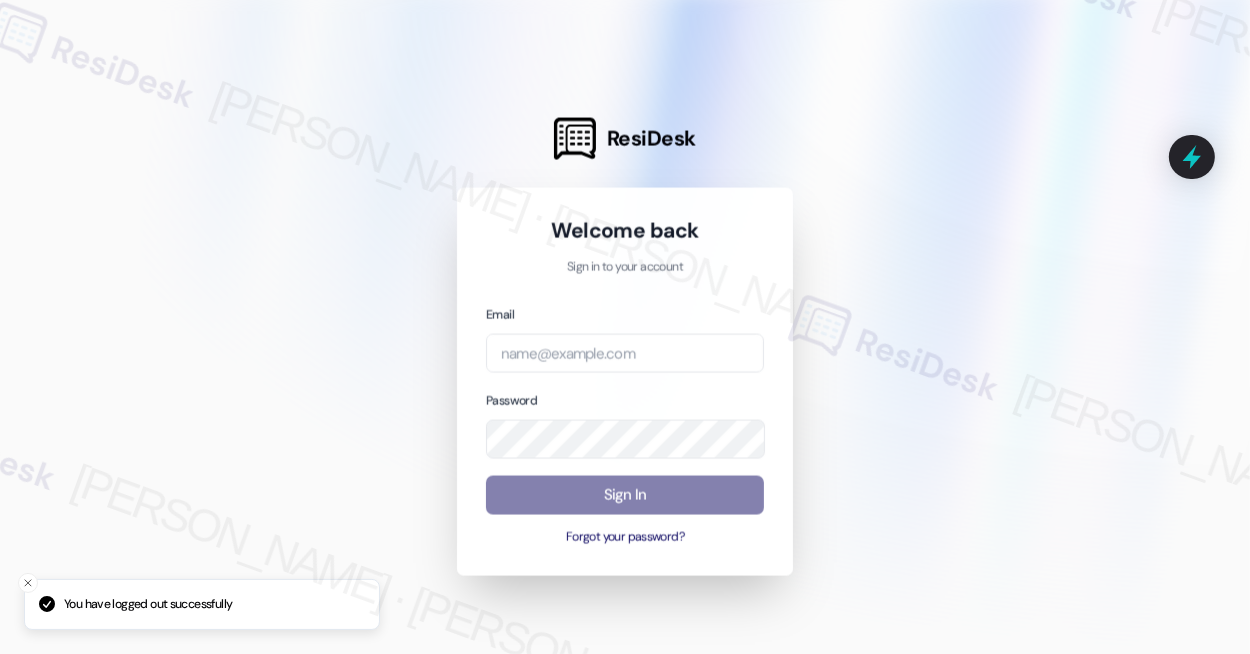 click at bounding box center (625, 327) 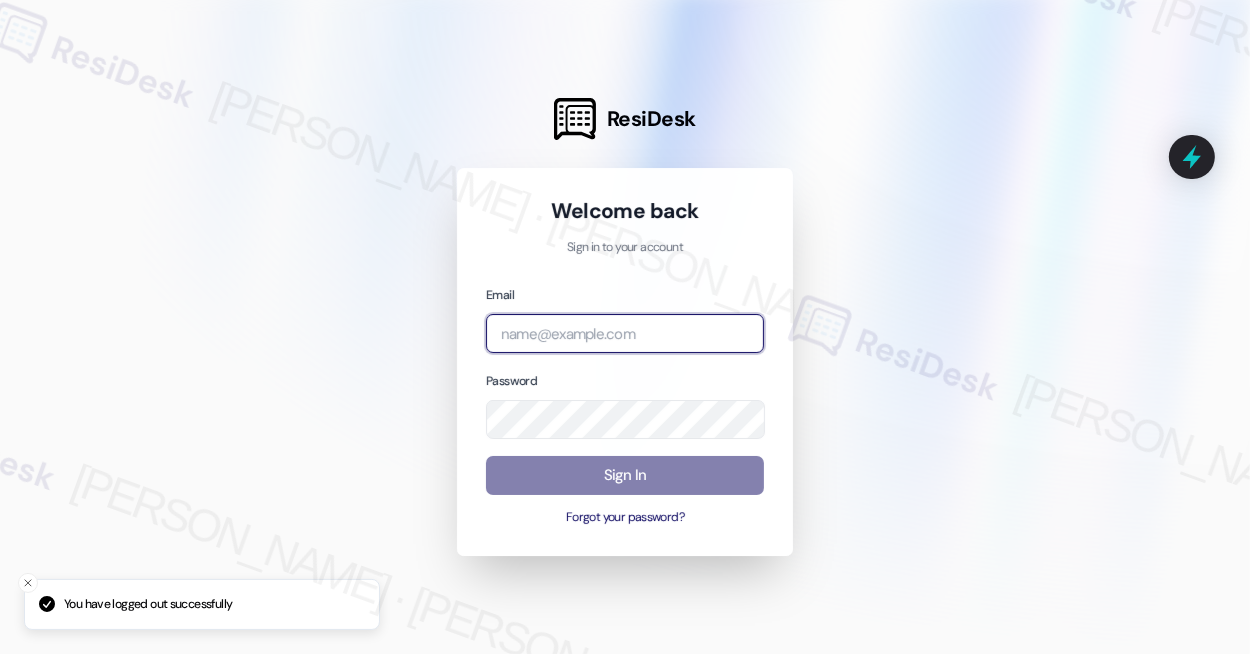 click on "You have logged out successfully ResiDesk Welcome back Sign in to your account Email Password Sign In Forgot your password? .cls-1{fill:#0a055f;}.cls-2{fill:#0cc4c4;} resideskLogoBlueOrange All Search: Communities Search: Conversations Conversation helpers Powered by Command AI Ctrl+ K" at bounding box center [625, 327] 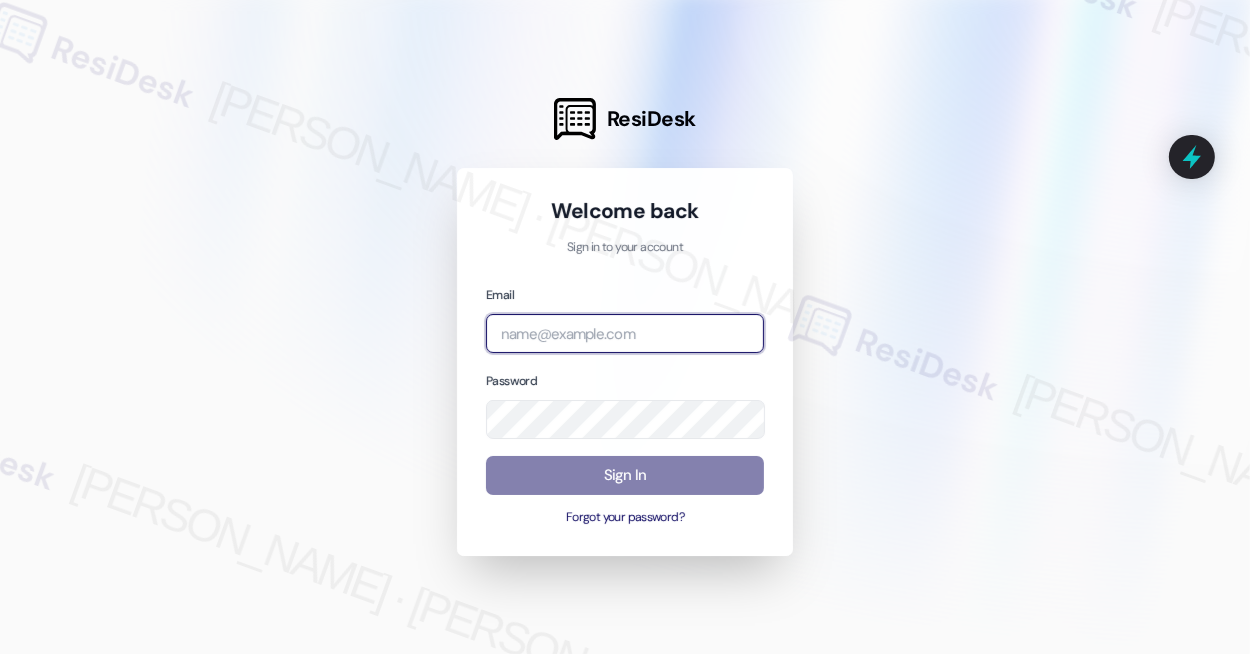 click at bounding box center [0, 654] 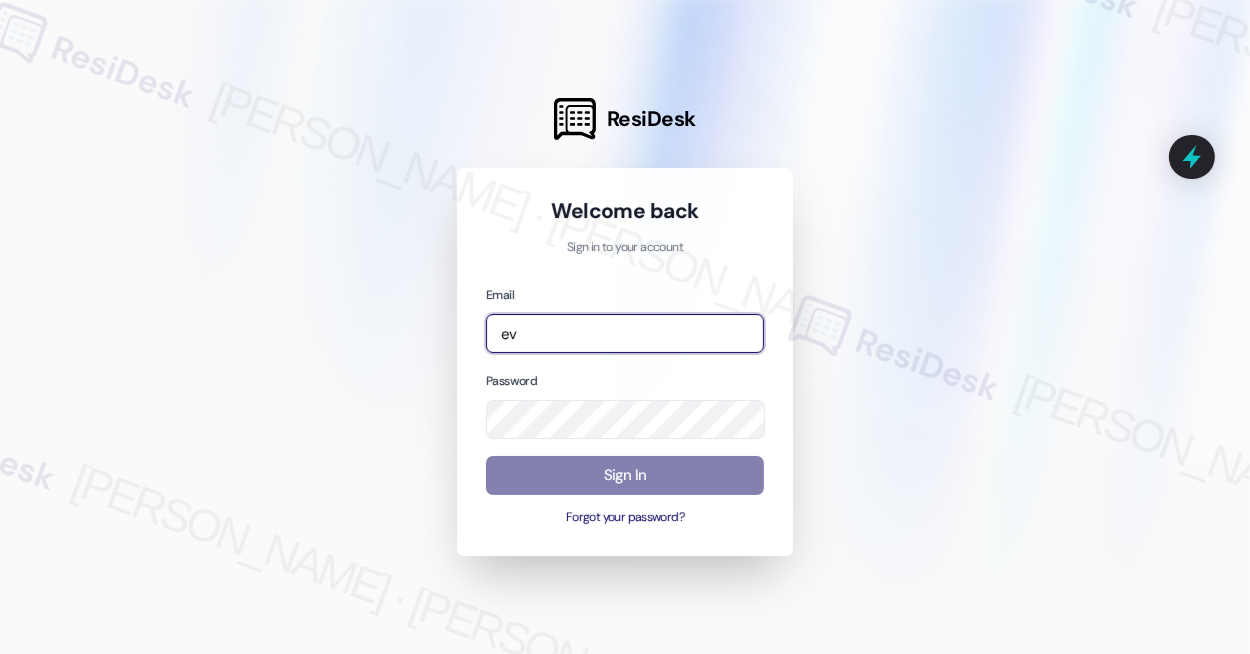 type on "e" 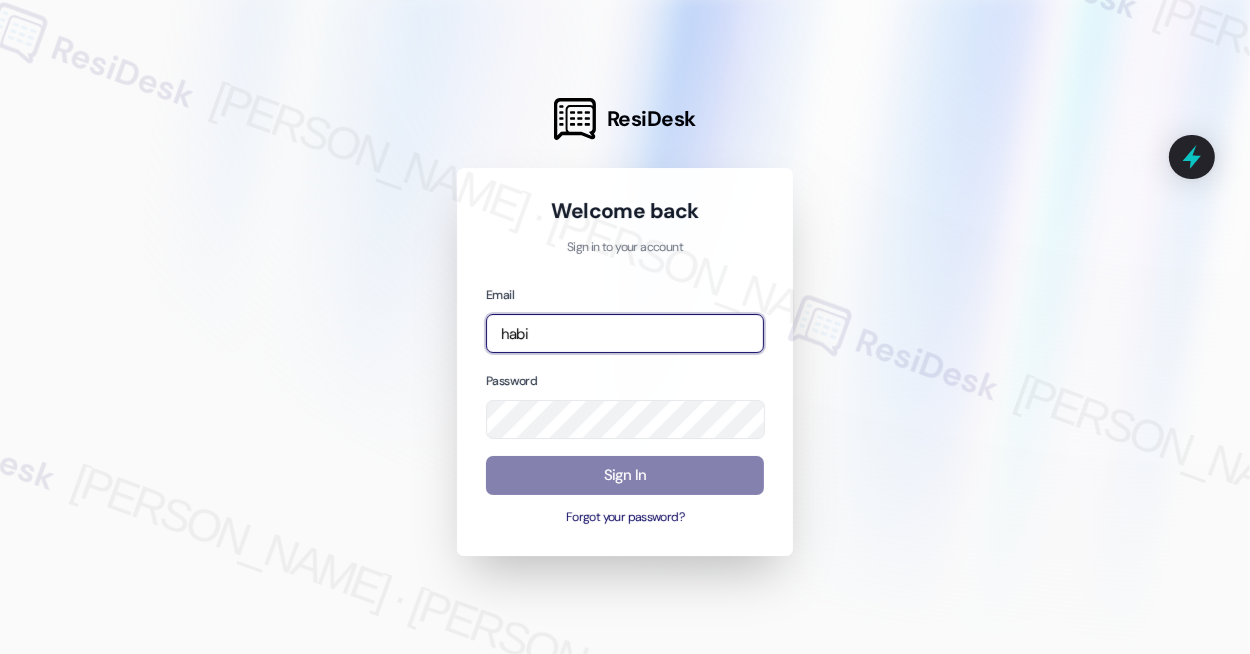 type on "[EMAIL_ADDRESS][PERSON_NAME][PERSON_NAME][DOMAIN_NAME]" 